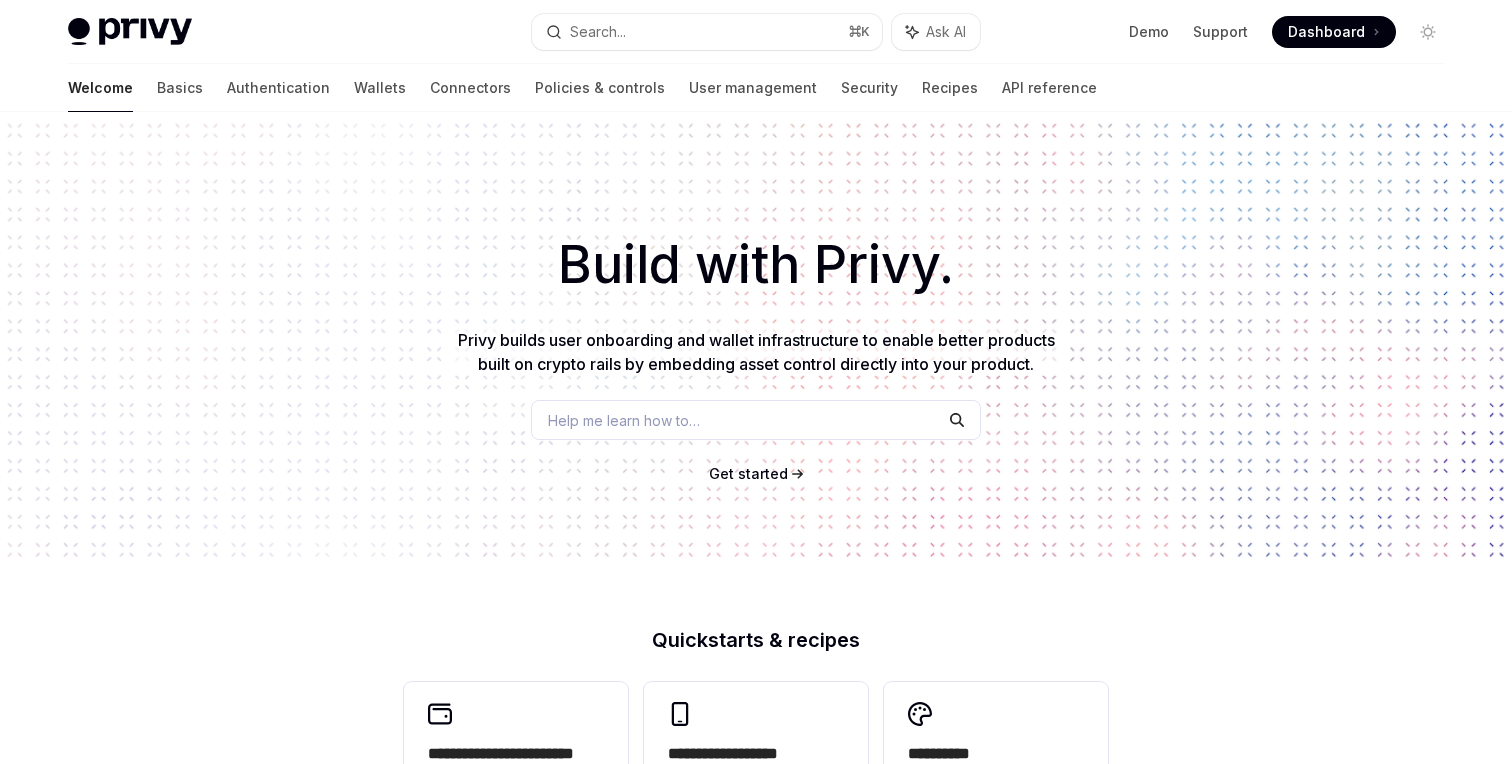 scroll, scrollTop: 0, scrollLeft: 0, axis: both 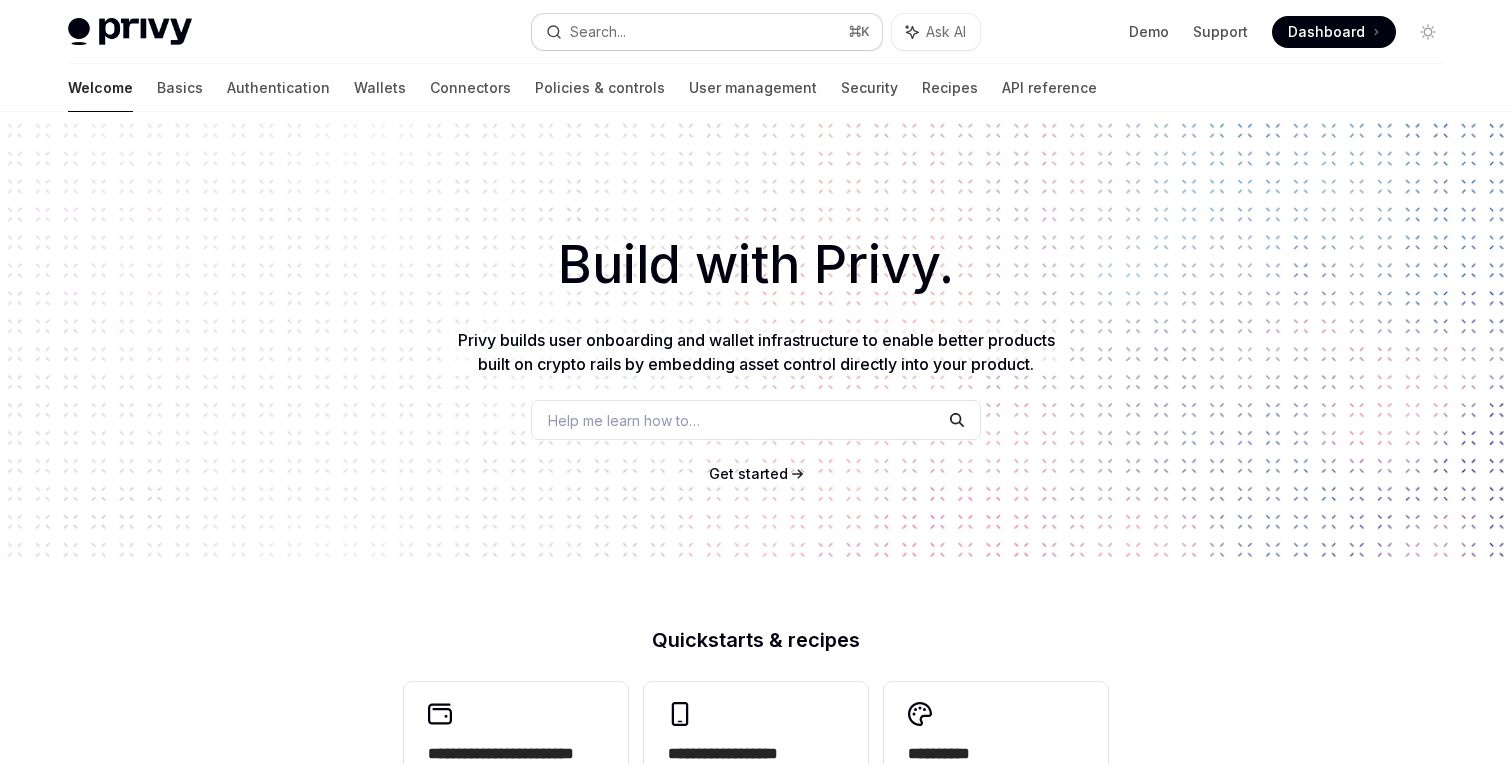 click on "Search... ⌘ K" at bounding box center [707, 32] 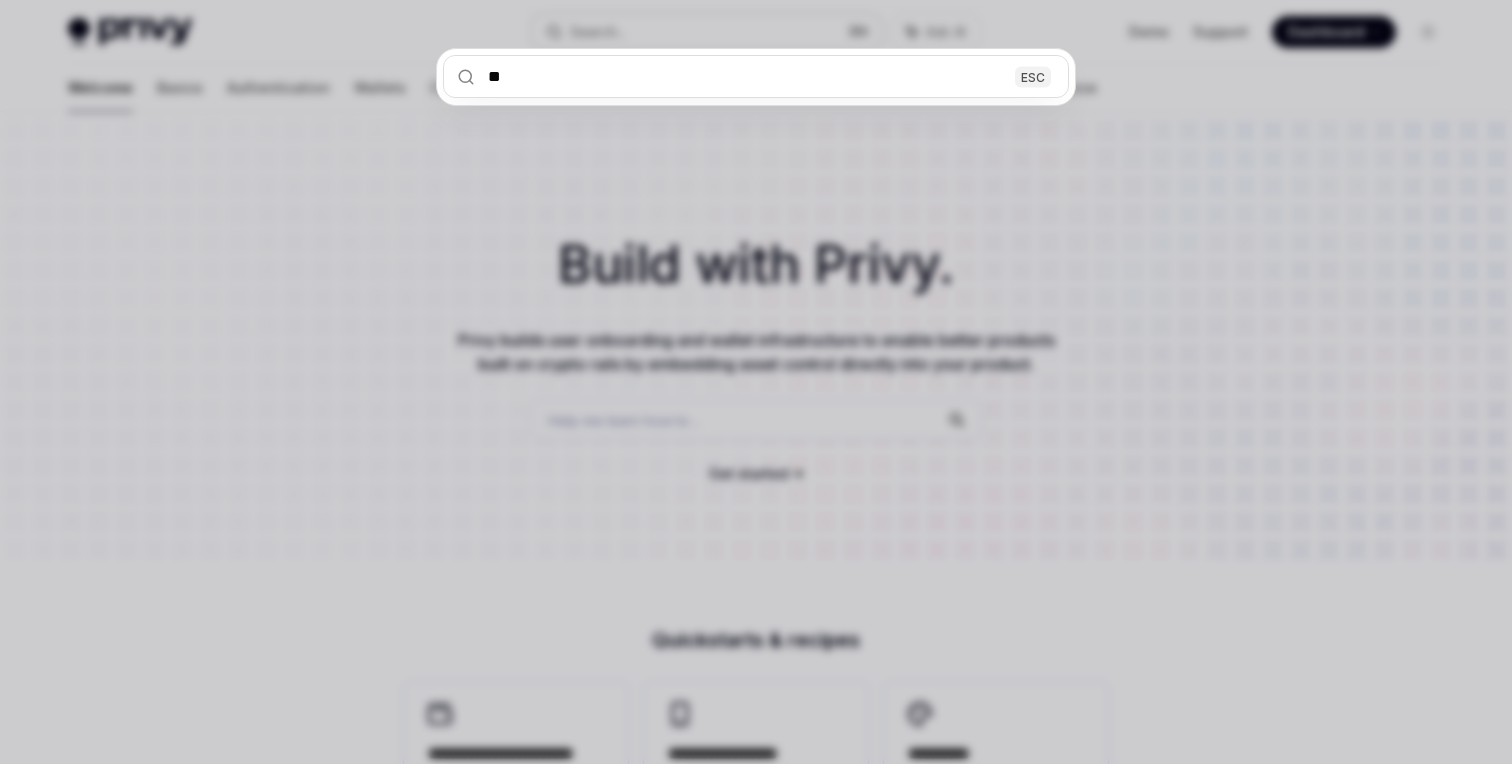 type on "***" 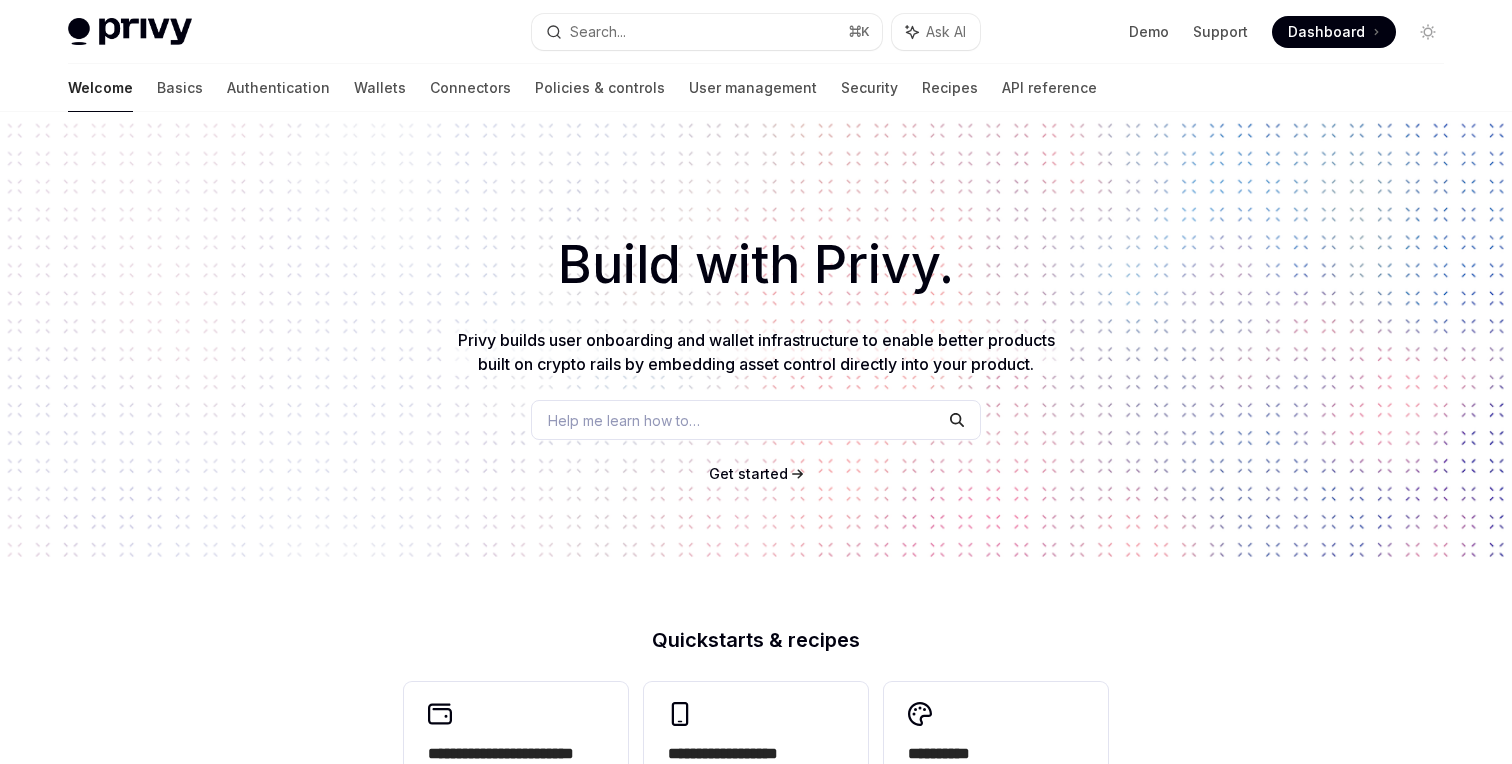 type on "*" 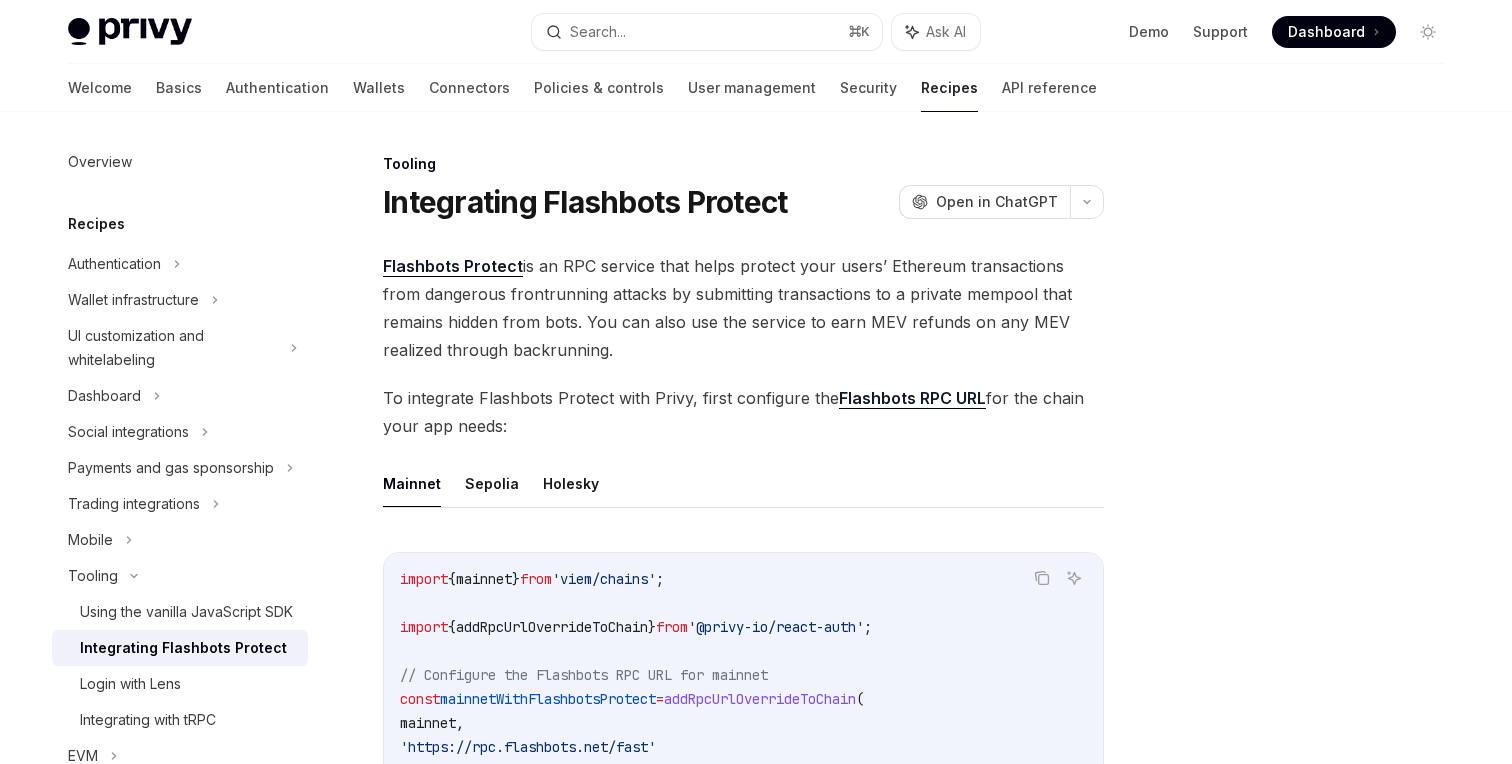 scroll, scrollTop: 112, scrollLeft: 0, axis: vertical 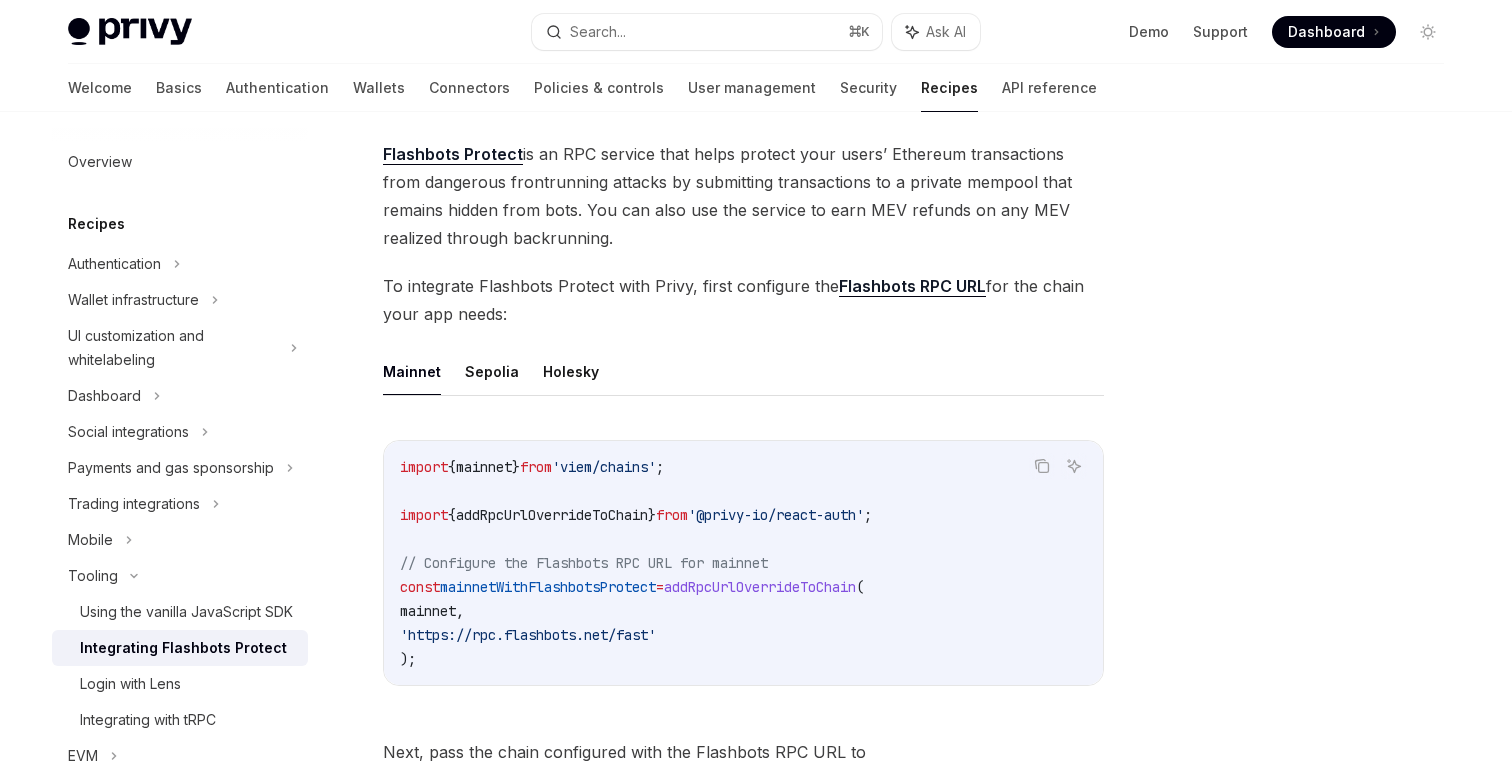click on "Flashbots Protect  is an RPC service that helps protect your users’ Ethereum transactions from dangerous frontrunning attacks by submitting transactions to a private mempool that remains hidden from bots. You can also use the service to earn MEV refunds on any MEV realized through backrunning." at bounding box center [743, 196] 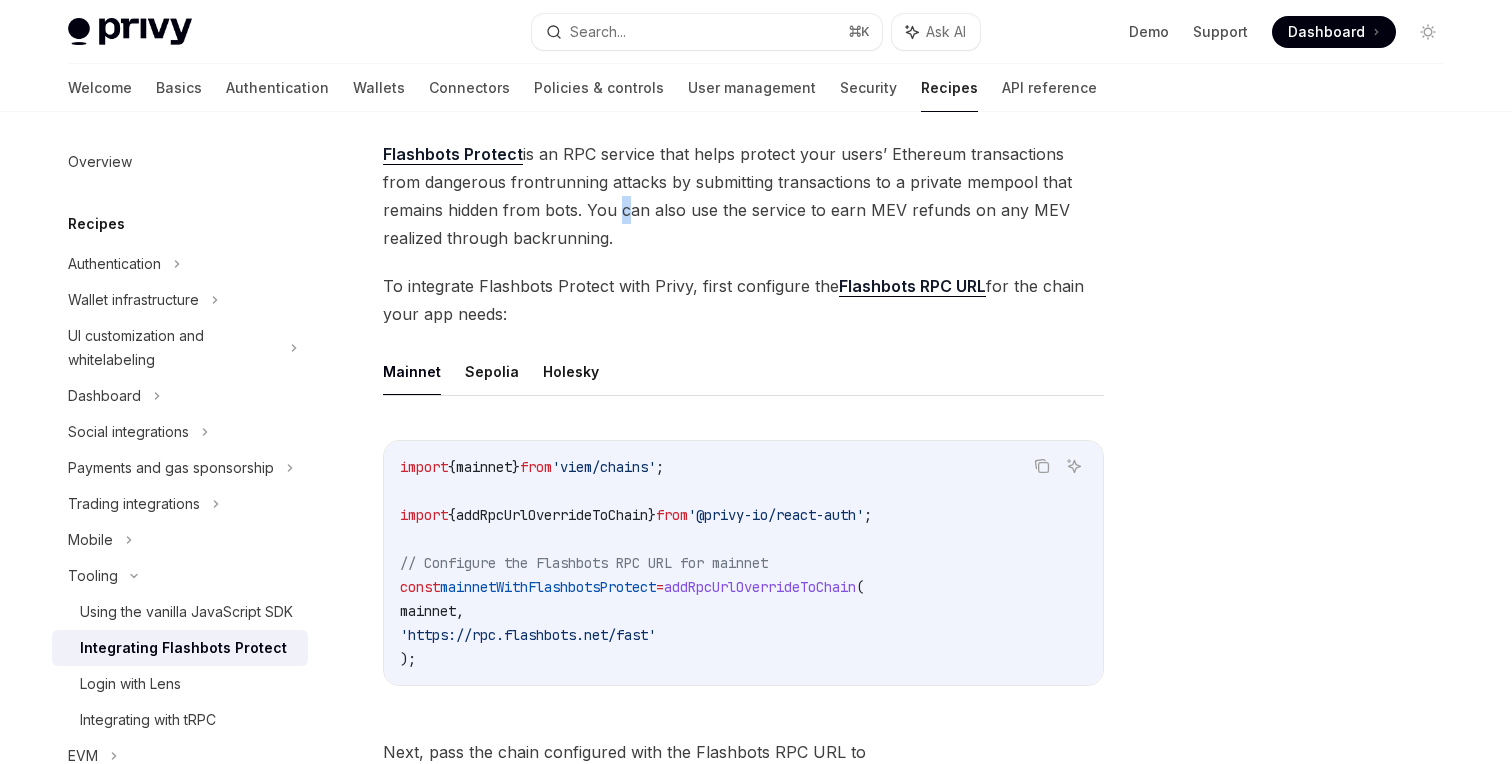 click on "Flashbots Protect  is an RPC service that helps protect your users’ Ethereum transactions from dangerous frontrunning attacks by submitting transactions to a private mempool that remains hidden from bots. You can also use the service to earn MEV refunds on any MEV realized through backrunning." at bounding box center (743, 196) 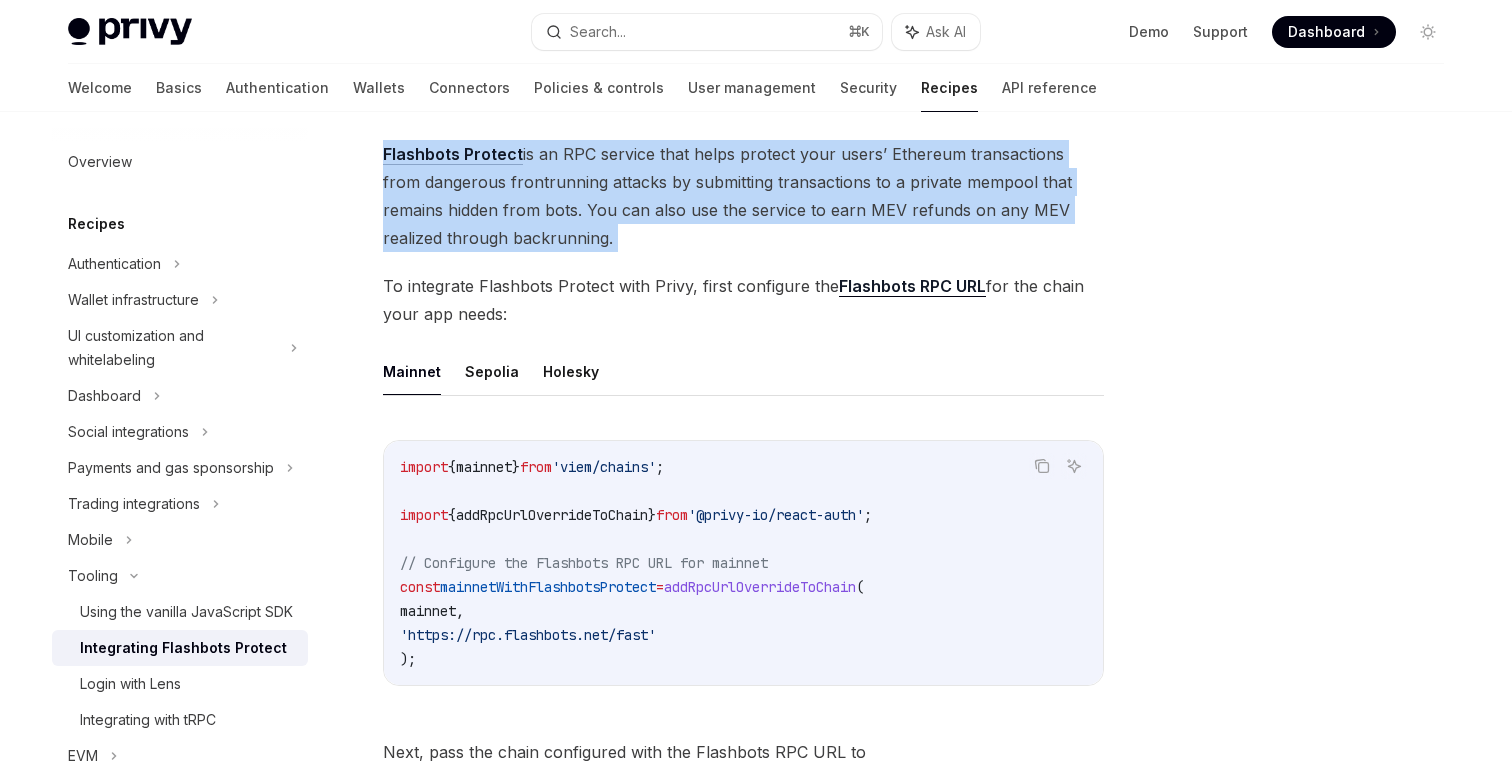 click on "Flashbots Protect  is an RPC service that helps protect your users’ Ethereum transactions from dangerous frontrunning attacks by submitting transactions to a private mempool that remains hidden from bots. You can also use the service to earn MEV refunds on any MEV realized through backrunning." at bounding box center [743, 196] 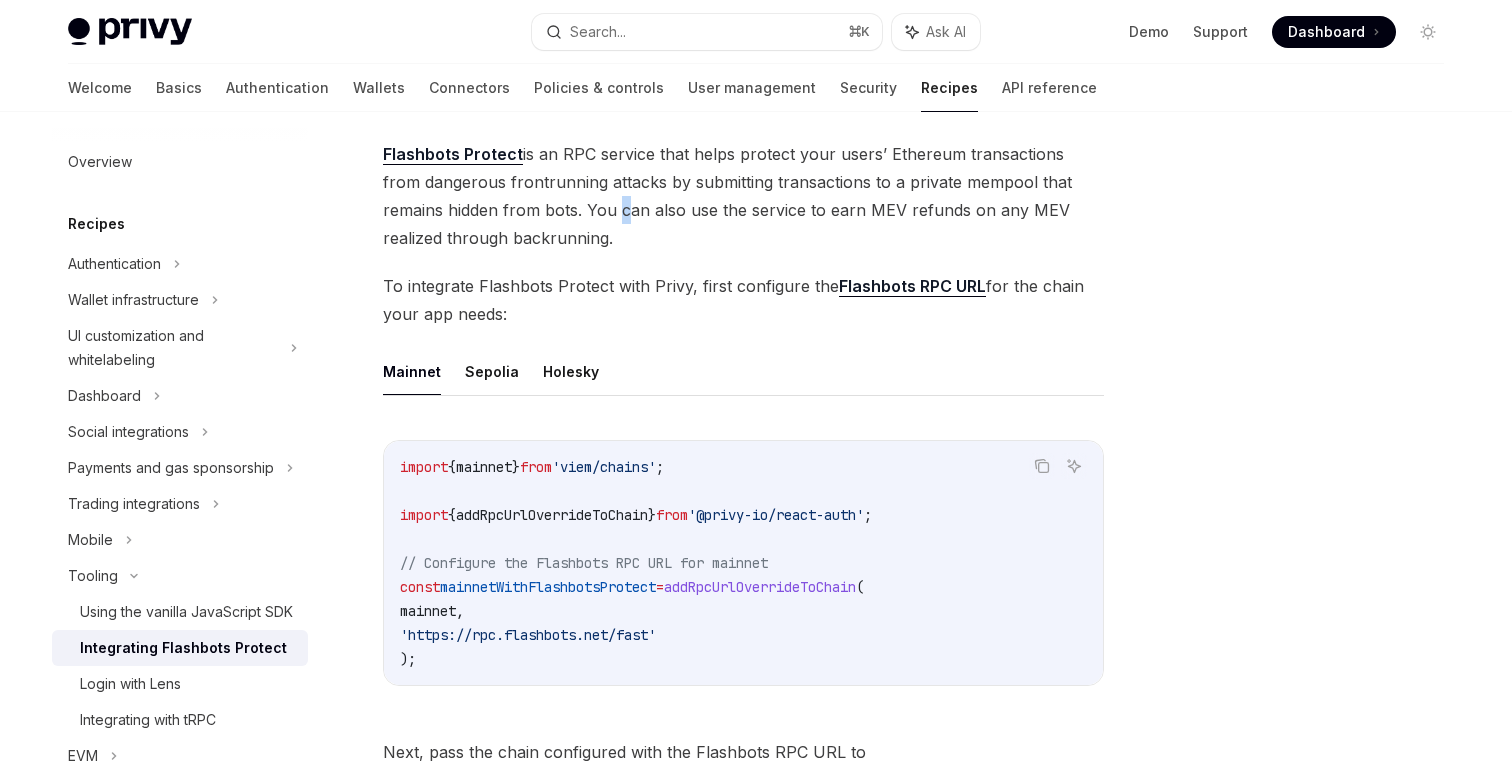 click on "Flashbots Protect  is an RPC service that helps protect your users’ Ethereum transactions from dangerous frontrunning attacks by submitting transactions to a private mempool that remains hidden from bots. You can also use the service to earn MEV refunds on any MEV realized through backrunning." at bounding box center [743, 196] 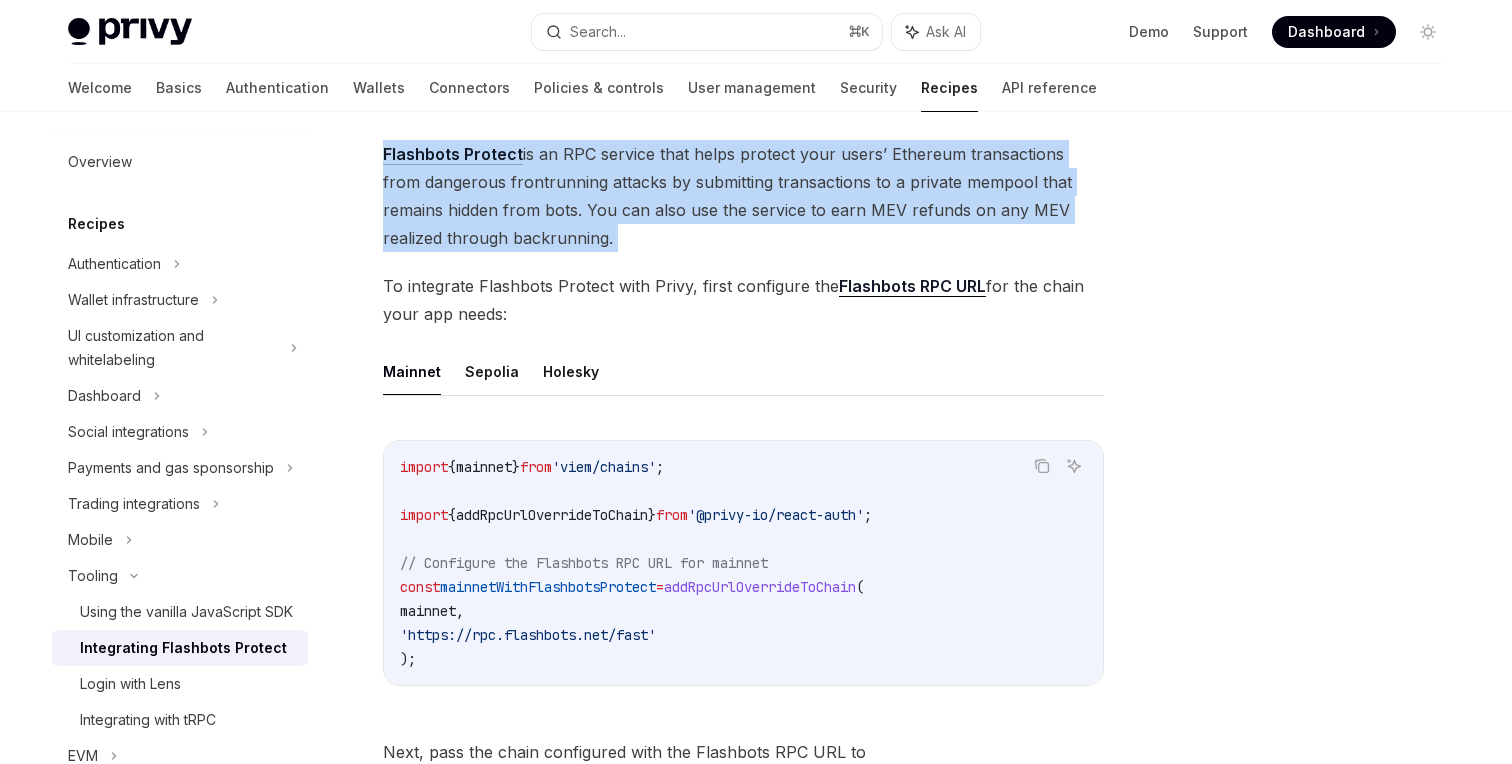 click on "Flashbots Protect  is an RPC service that helps protect your users’ Ethereum transactions from dangerous frontrunning attacks by submitting transactions to a private mempool that remains hidden from bots. You can also use the service to earn MEV refunds on any MEV realized through backrunning." at bounding box center (743, 196) 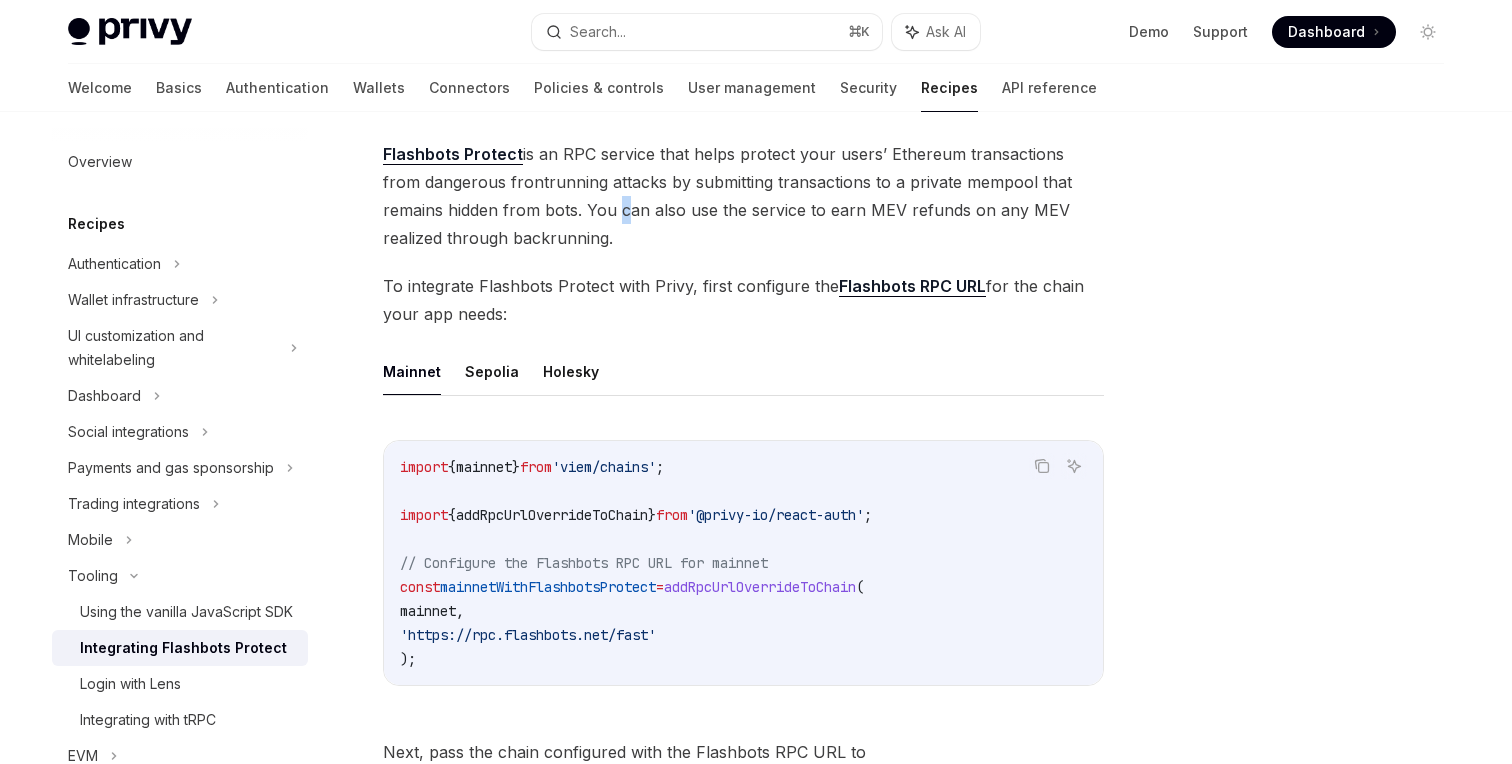 click on "Flashbots Protect  is an RPC service that helps protect your users’ Ethereum transactions from dangerous frontrunning attacks by submitting transactions to a private mempool that remains hidden from bots. You can also use the service to earn MEV refunds on any MEV realized through backrunning." at bounding box center [743, 196] 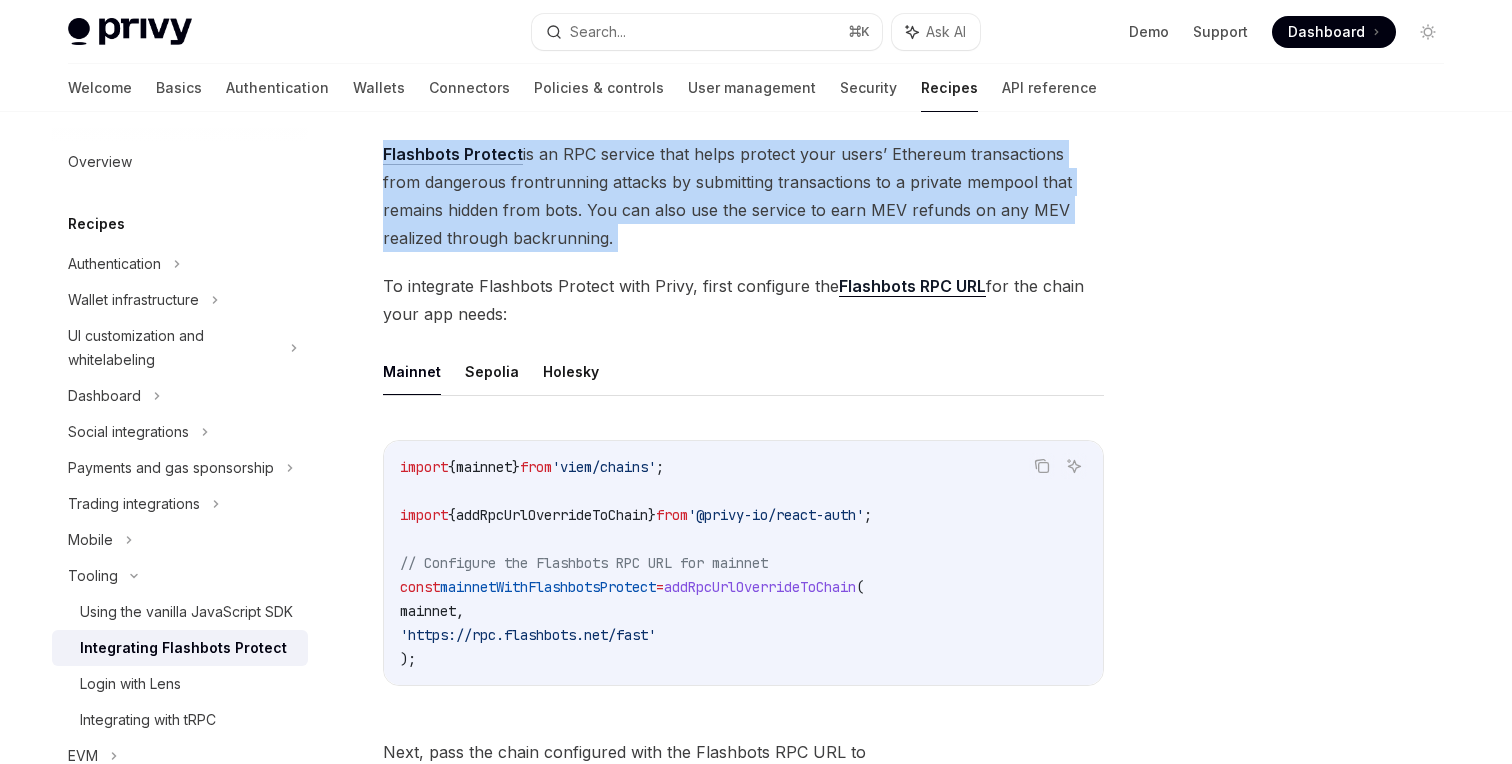 click on "Flashbots Protect  is an RPC service that helps protect your users’ Ethereum transactions from dangerous frontrunning attacks by submitting transactions to a private mempool that remains hidden from bots. You can also use the service to earn MEV refunds on any MEV realized through backrunning." at bounding box center (743, 196) 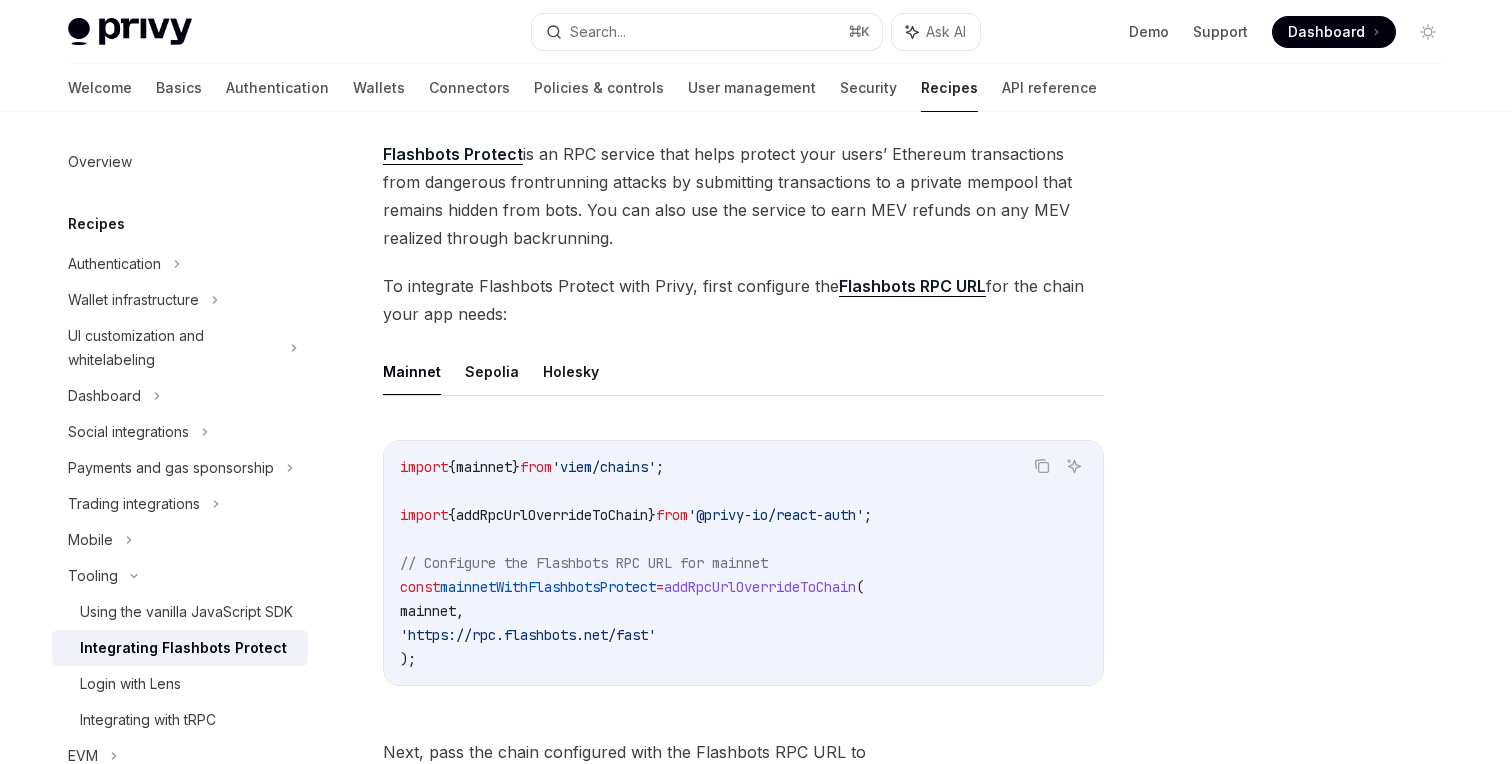 scroll, scrollTop: 0, scrollLeft: 0, axis: both 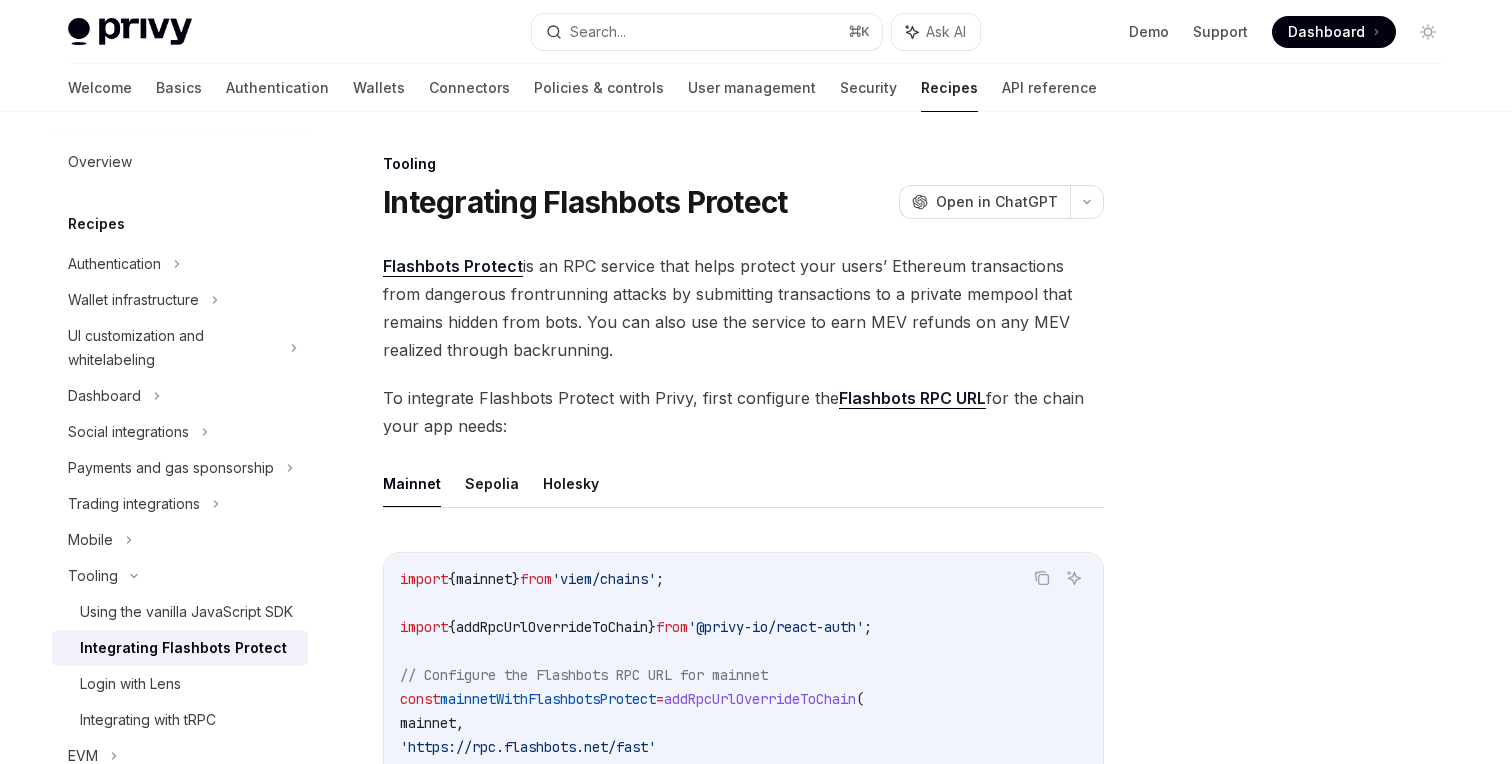 click on "To integrate Flashbots Protect with Privy, first configure the  Flashbots RPC URL  for the chain your app needs:" at bounding box center [743, 412] 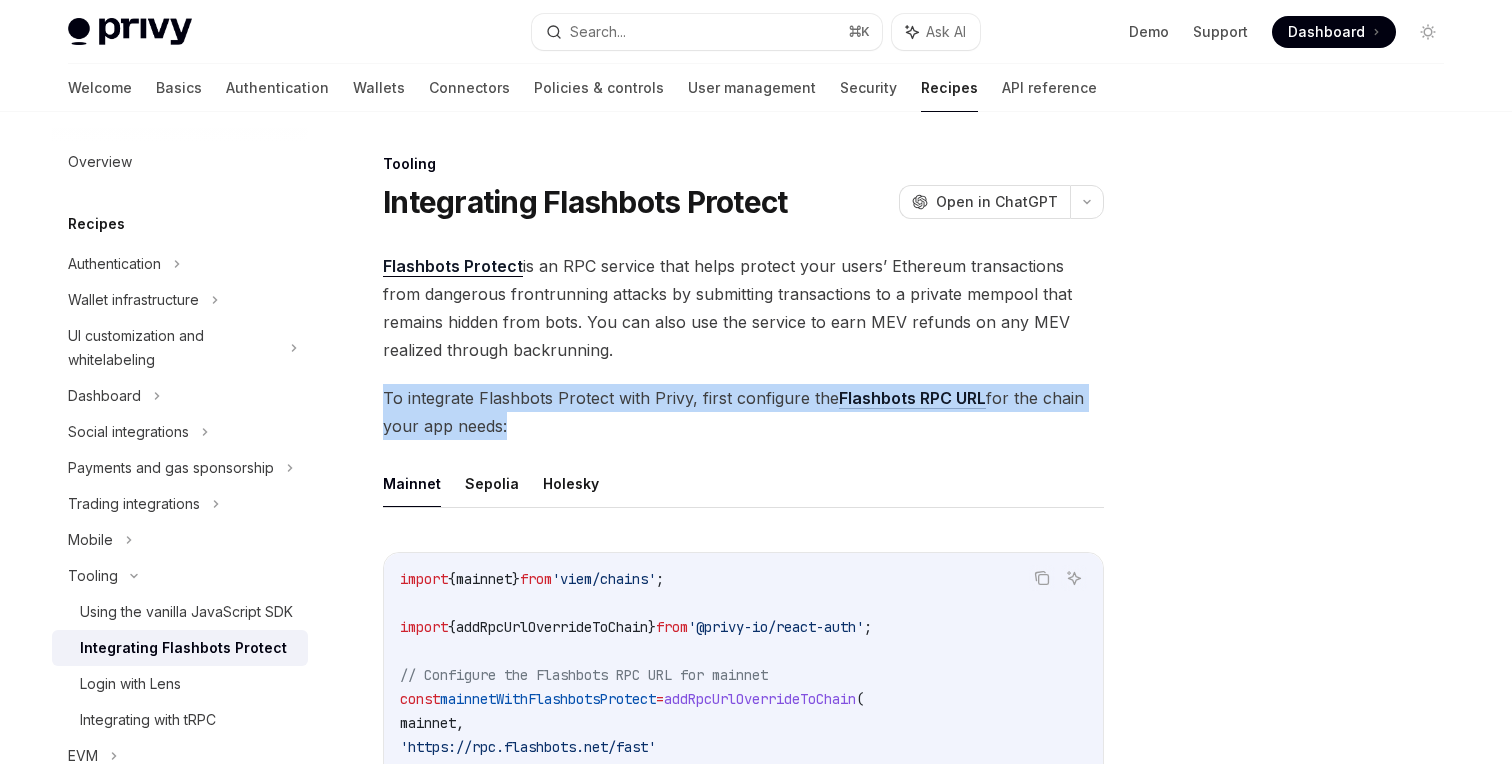 click on "To integrate Flashbots Protect with Privy, first configure the  Flashbots RPC URL  for the chain your app needs:" at bounding box center (743, 412) 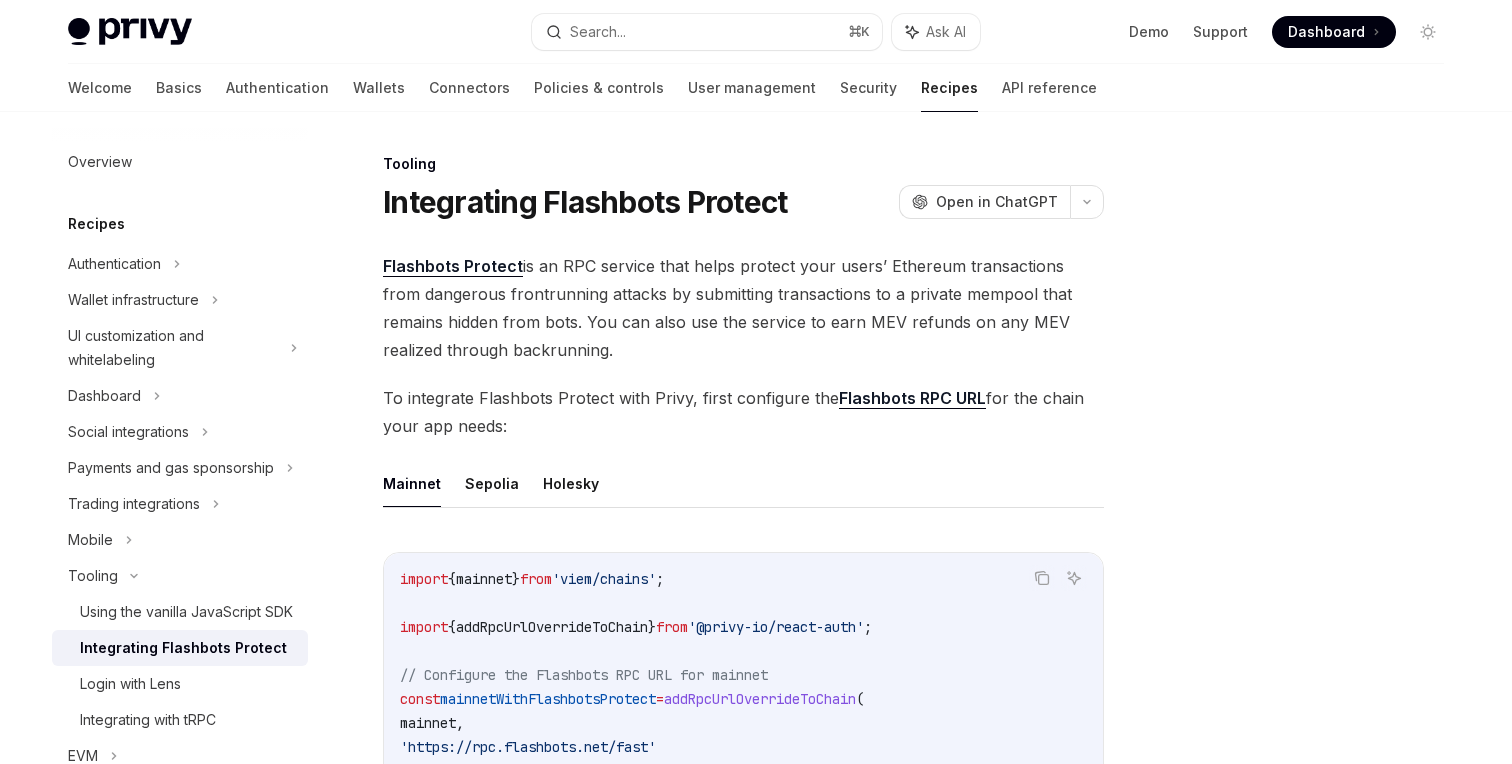 click on "To integrate Flashbots Protect with Privy, first configure the  Flashbots RPC URL  for the chain your app needs:" at bounding box center [743, 412] 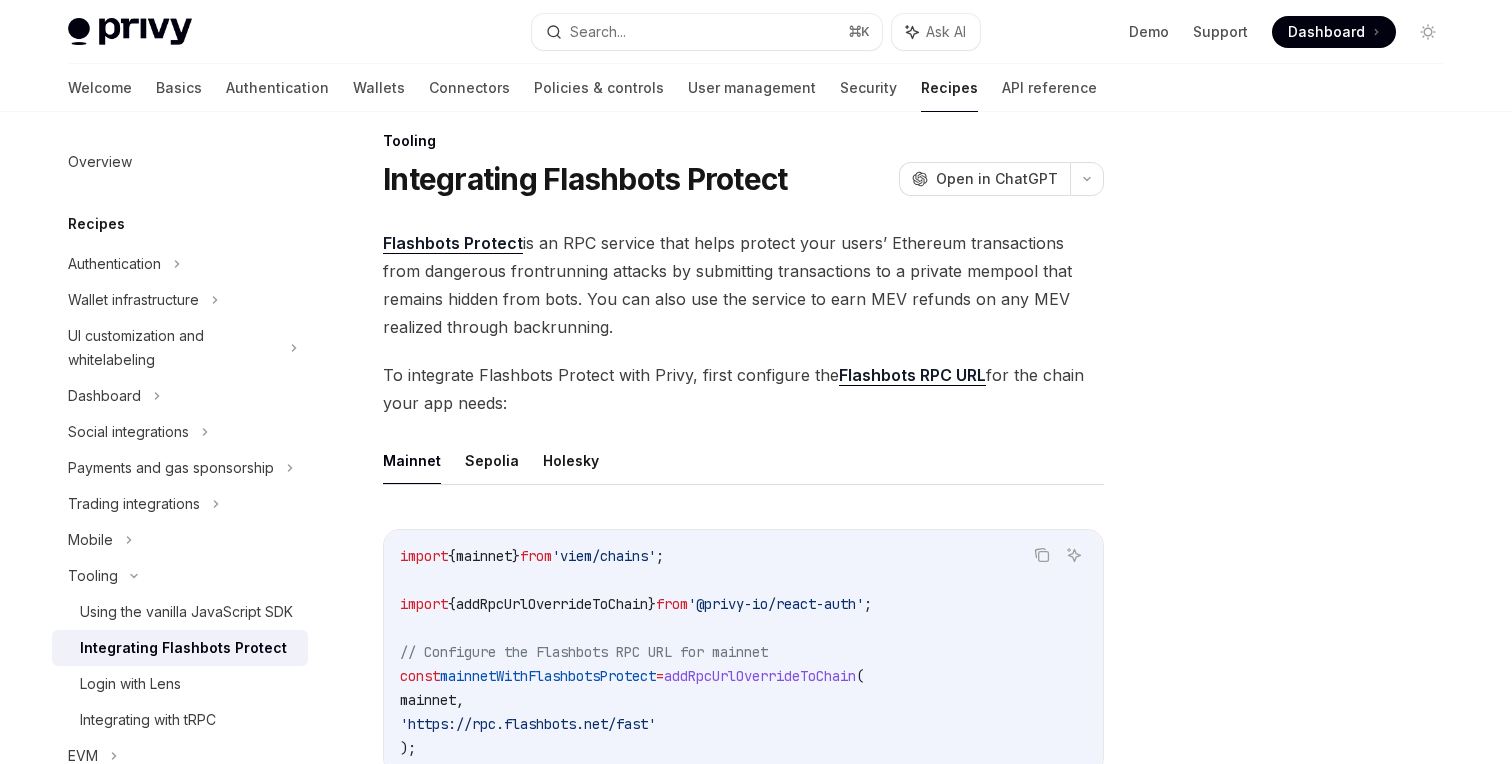scroll, scrollTop: 20, scrollLeft: 0, axis: vertical 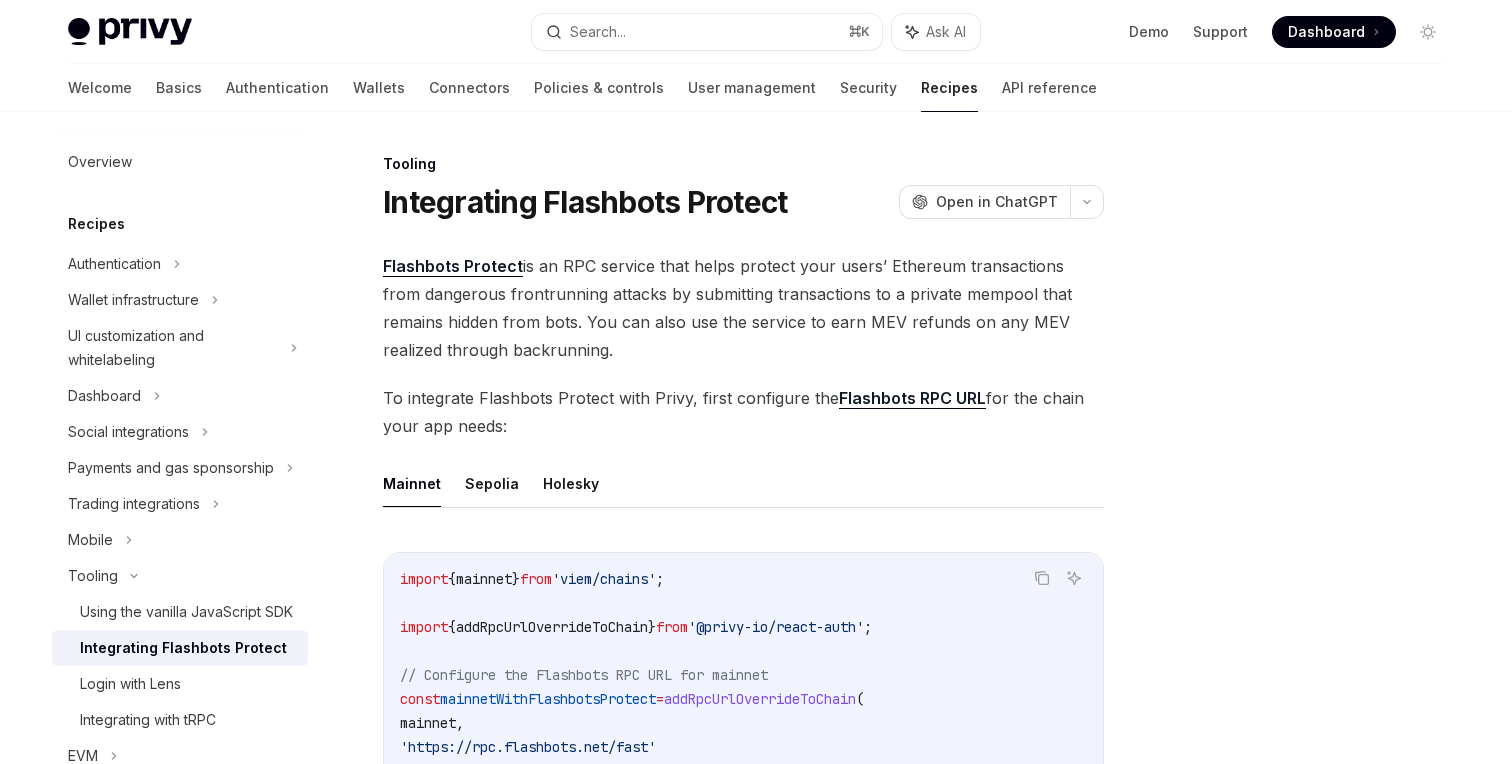 click on "Tooling" at bounding box center [743, 164] 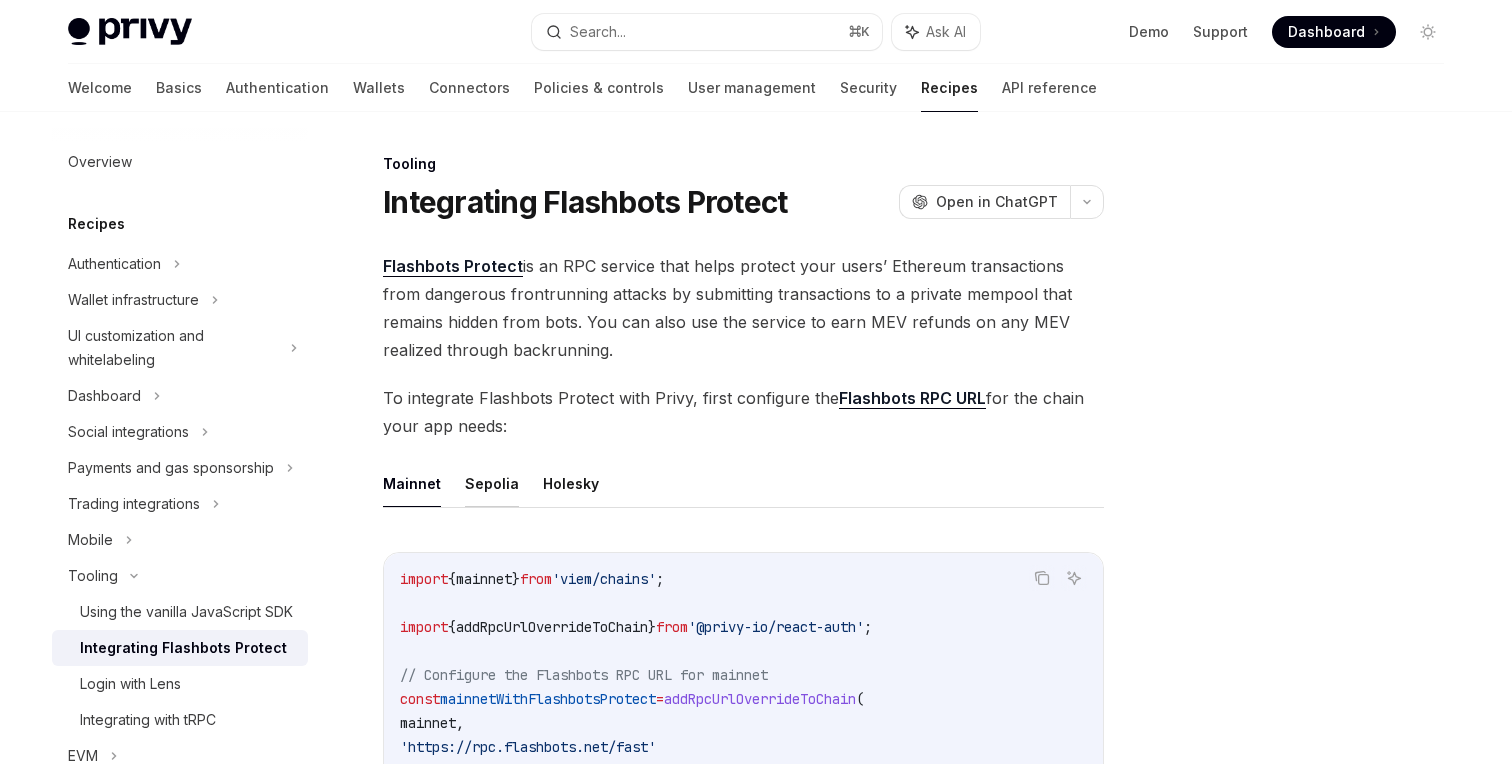 click on "Sepolia" at bounding box center (492, 483) 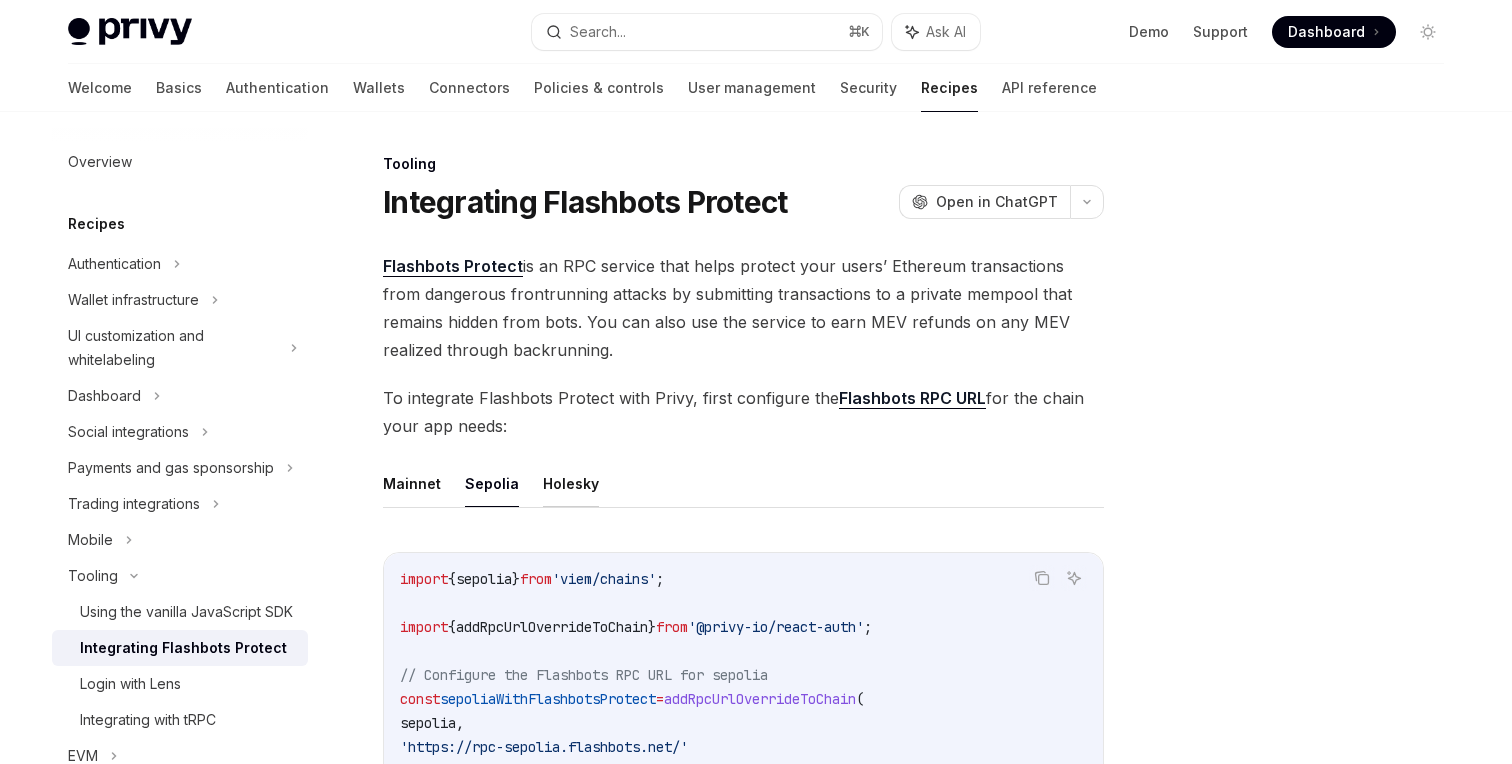 click on "Holesky" at bounding box center (571, 483) 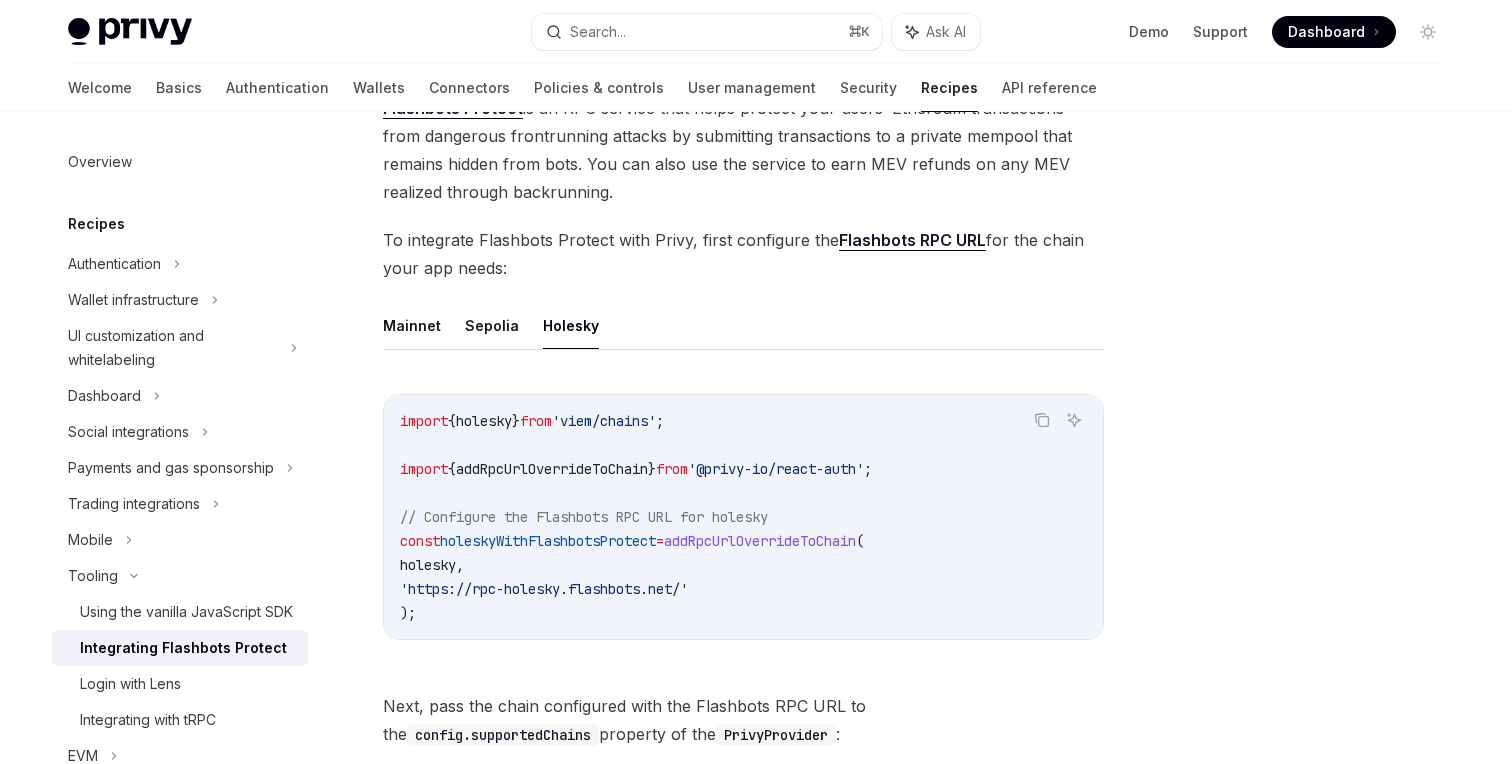scroll, scrollTop: 171, scrollLeft: 0, axis: vertical 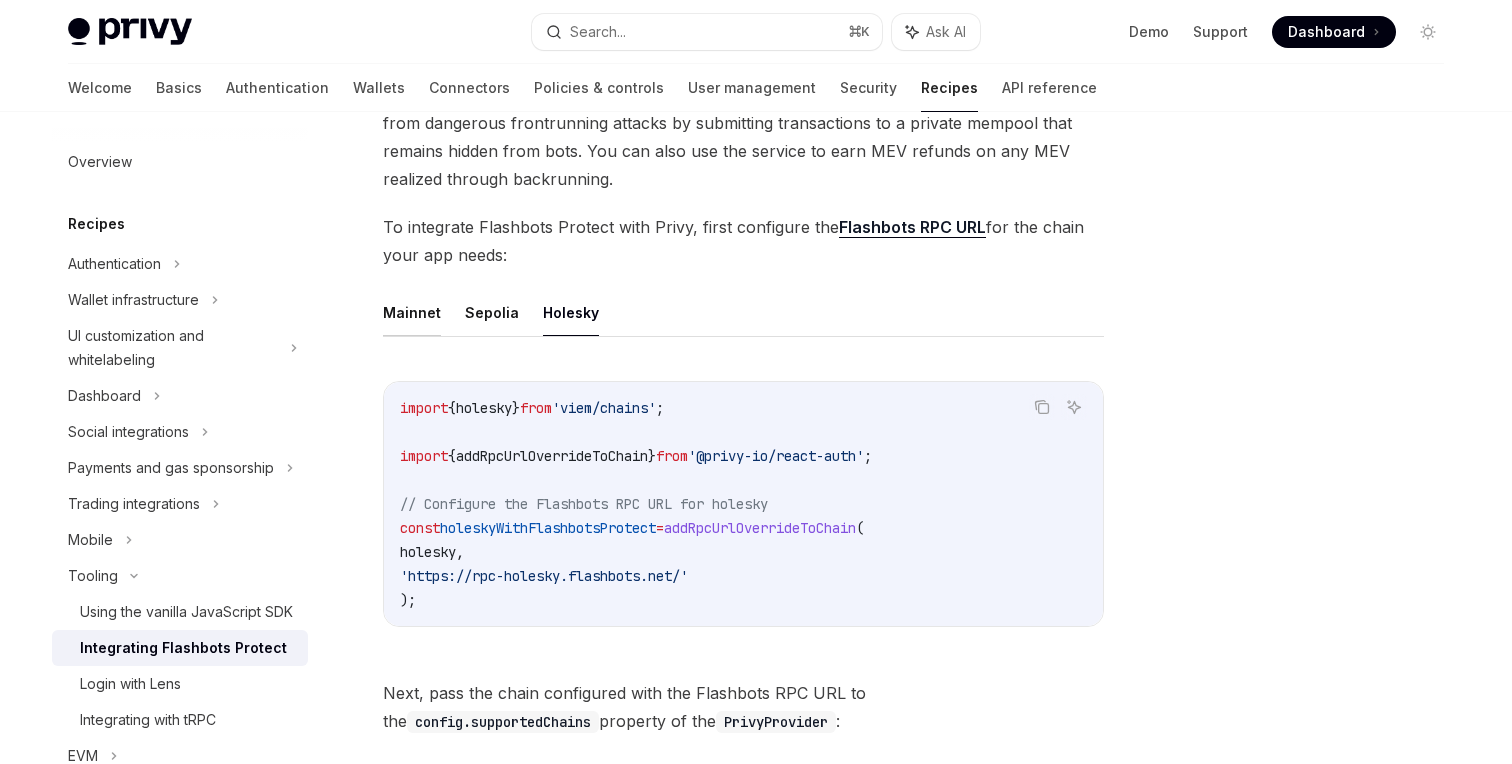 click on "Mainnet" at bounding box center [412, 312] 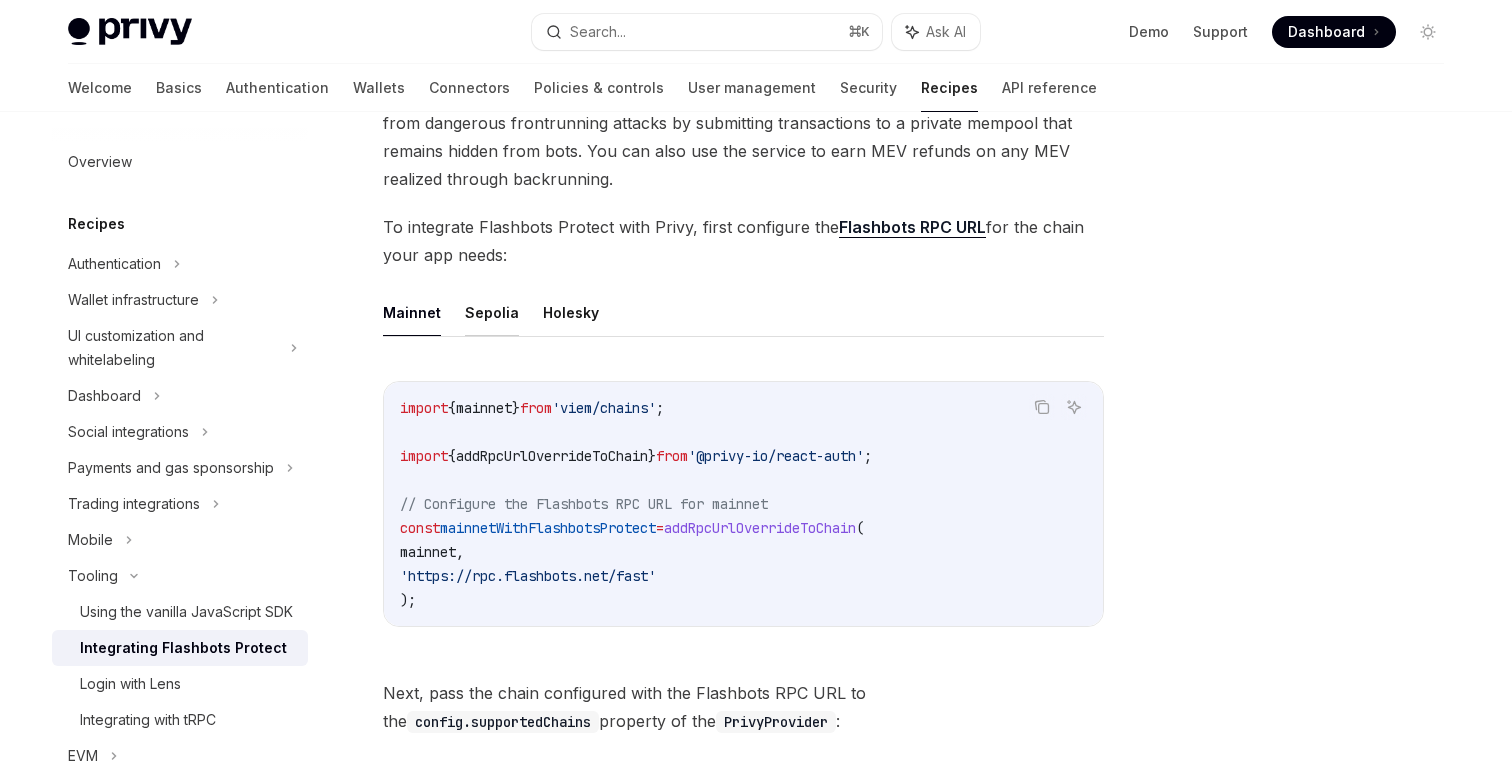 click on "Sepolia" at bounding box center (492, 312) 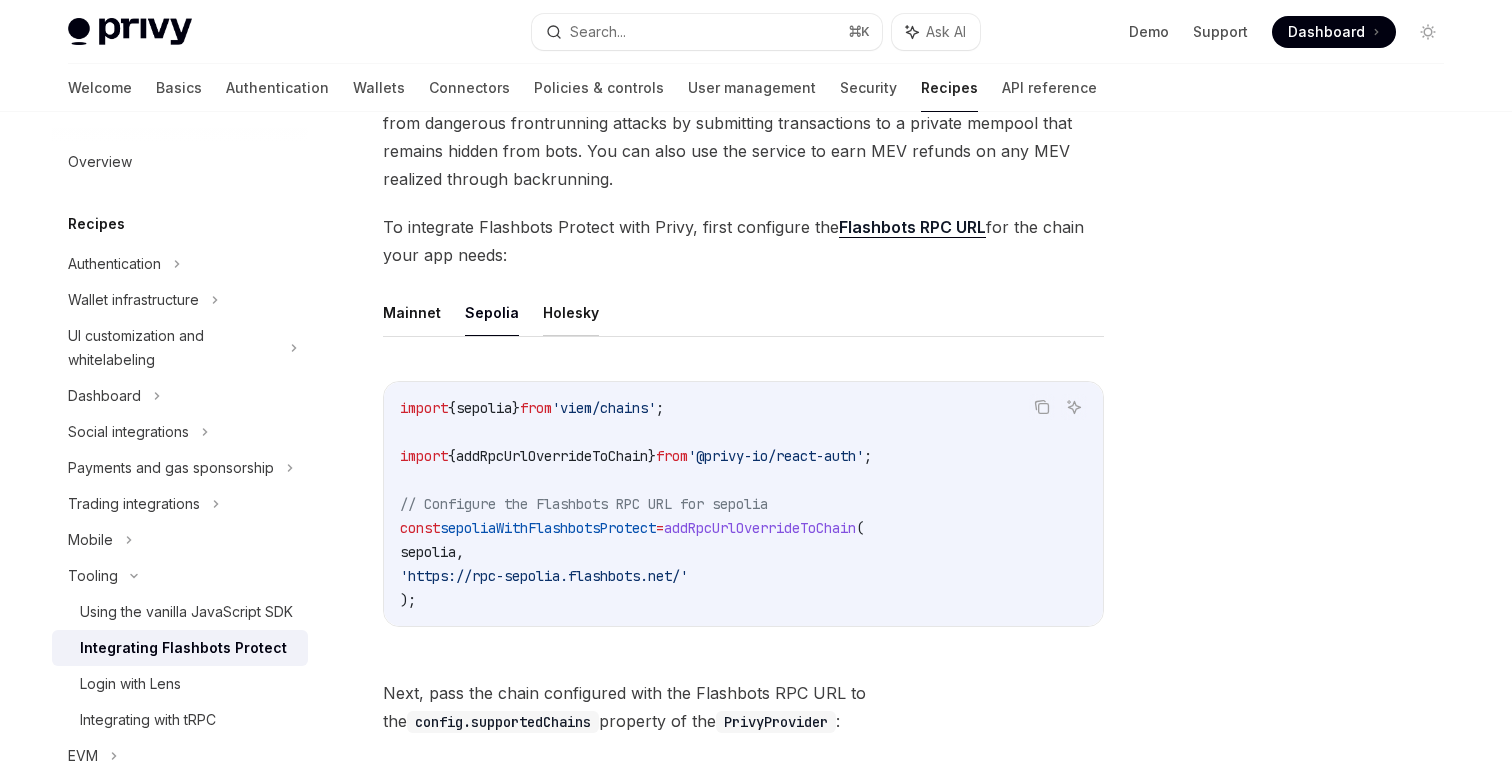 click on "Holesky" at bounding box center (571, 312) 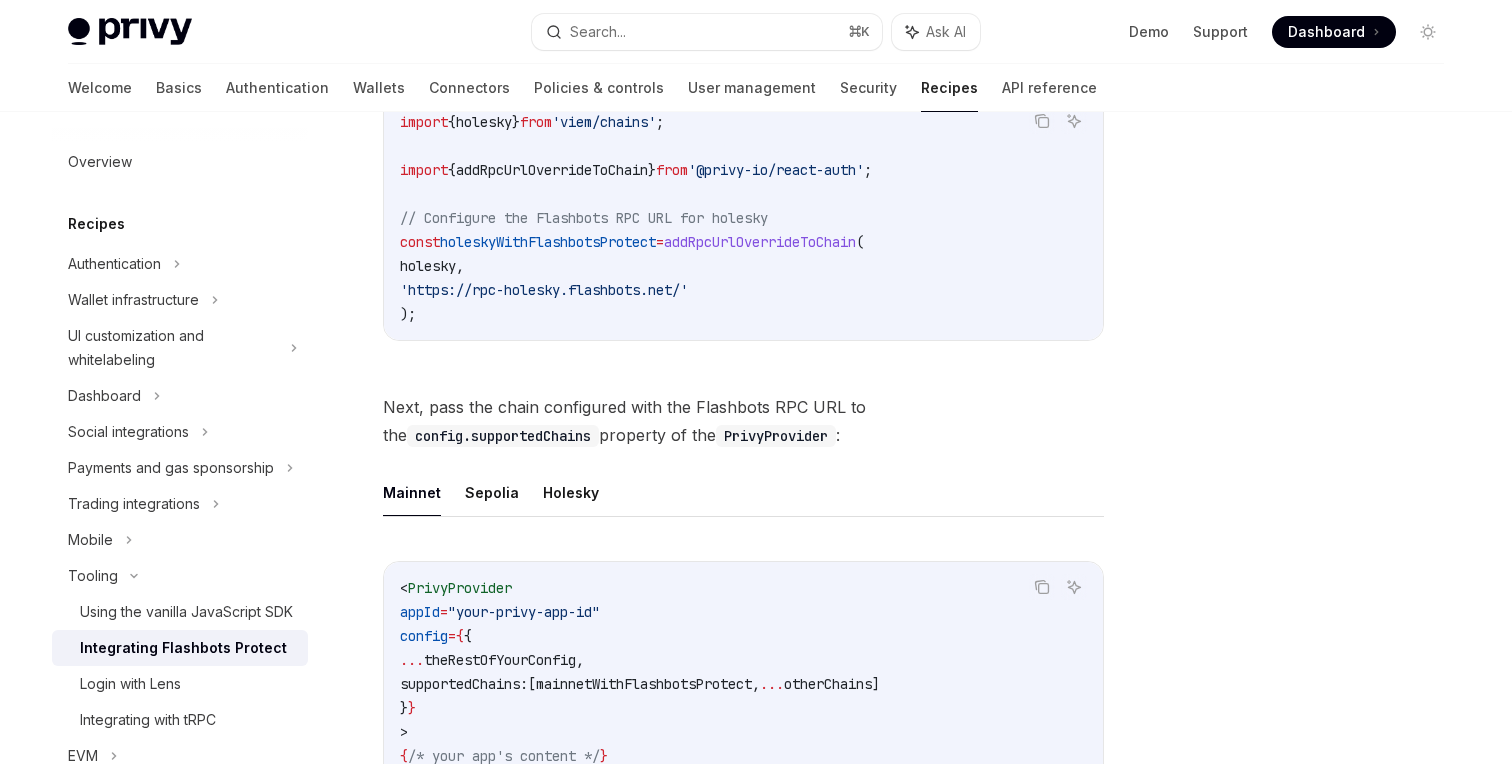 scroll, scrollTop: 453, scrollLeft: 0, axis: vertical 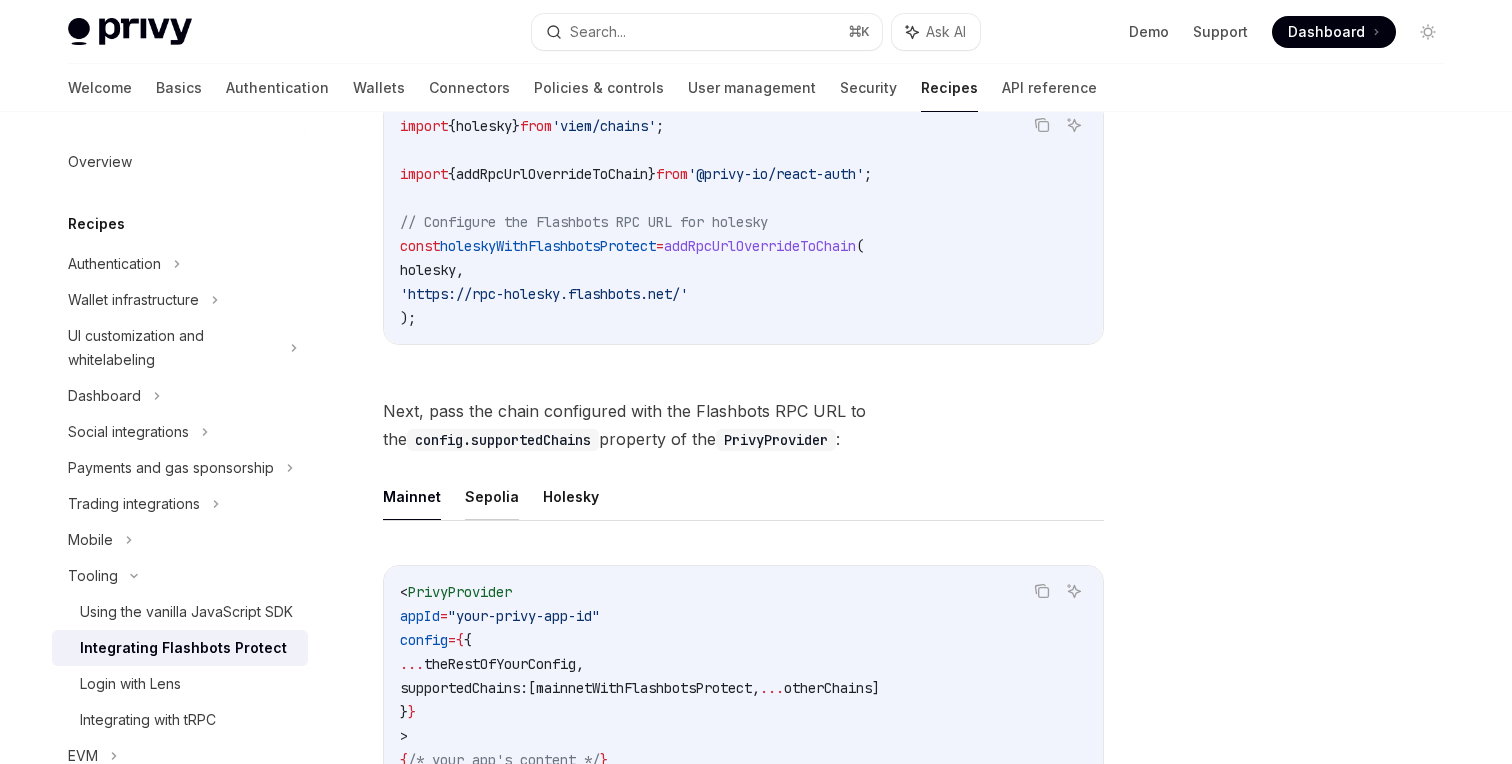 click on "Sepolia" at bounding box center [492, 496] 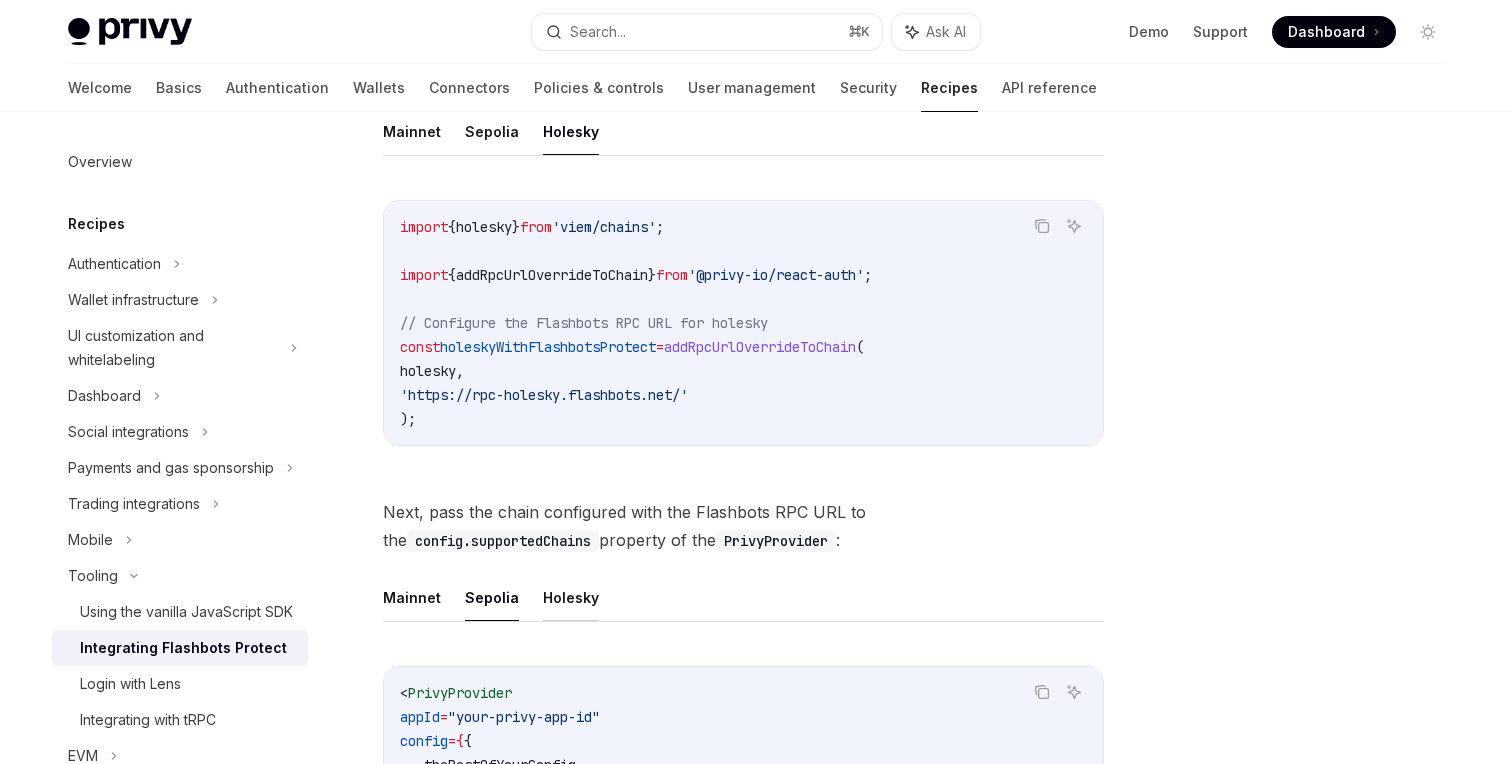 scroll, scrollTop: 370, scrollLeft: 0, axis: vertical 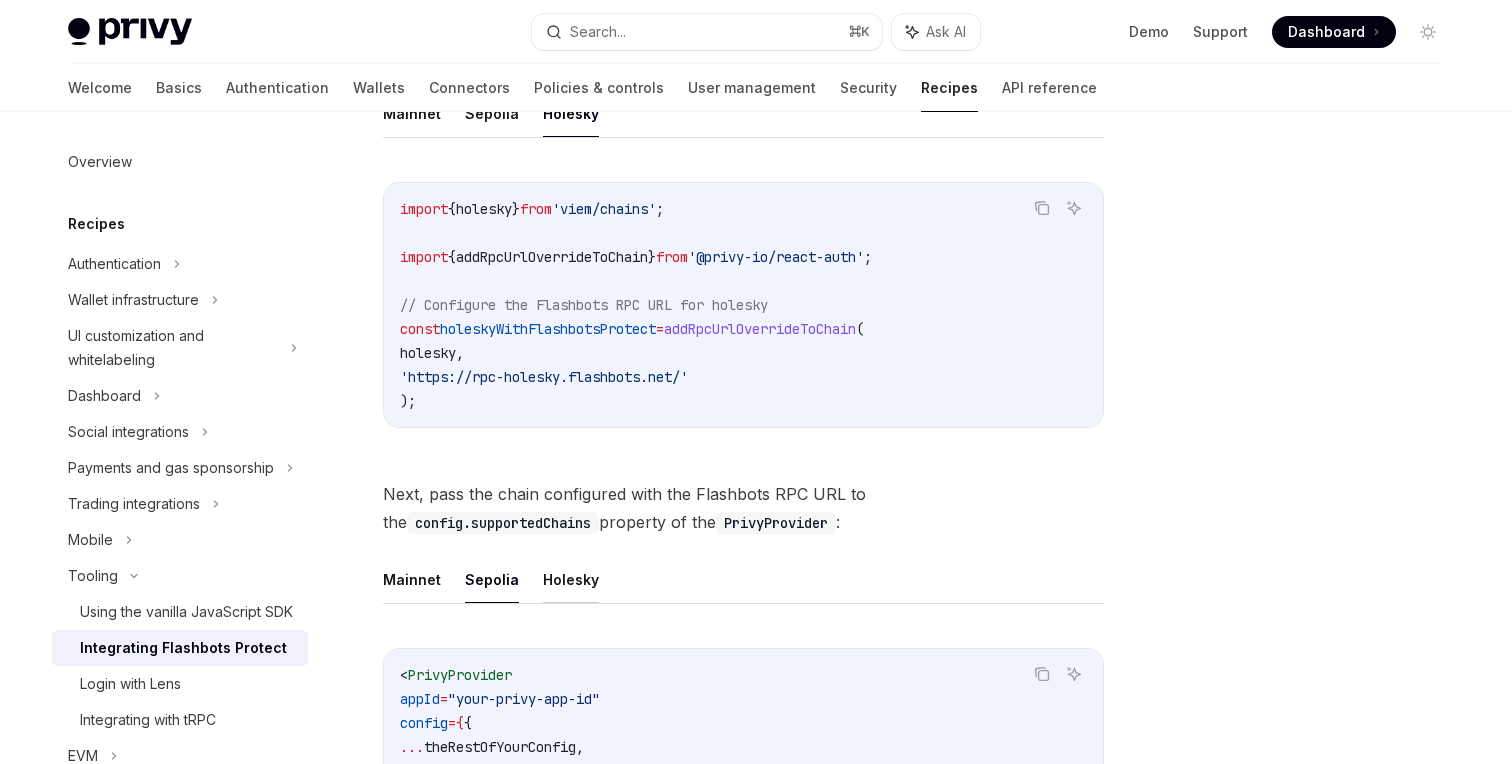 click on "Holesky" at bounding box center (571, 579) 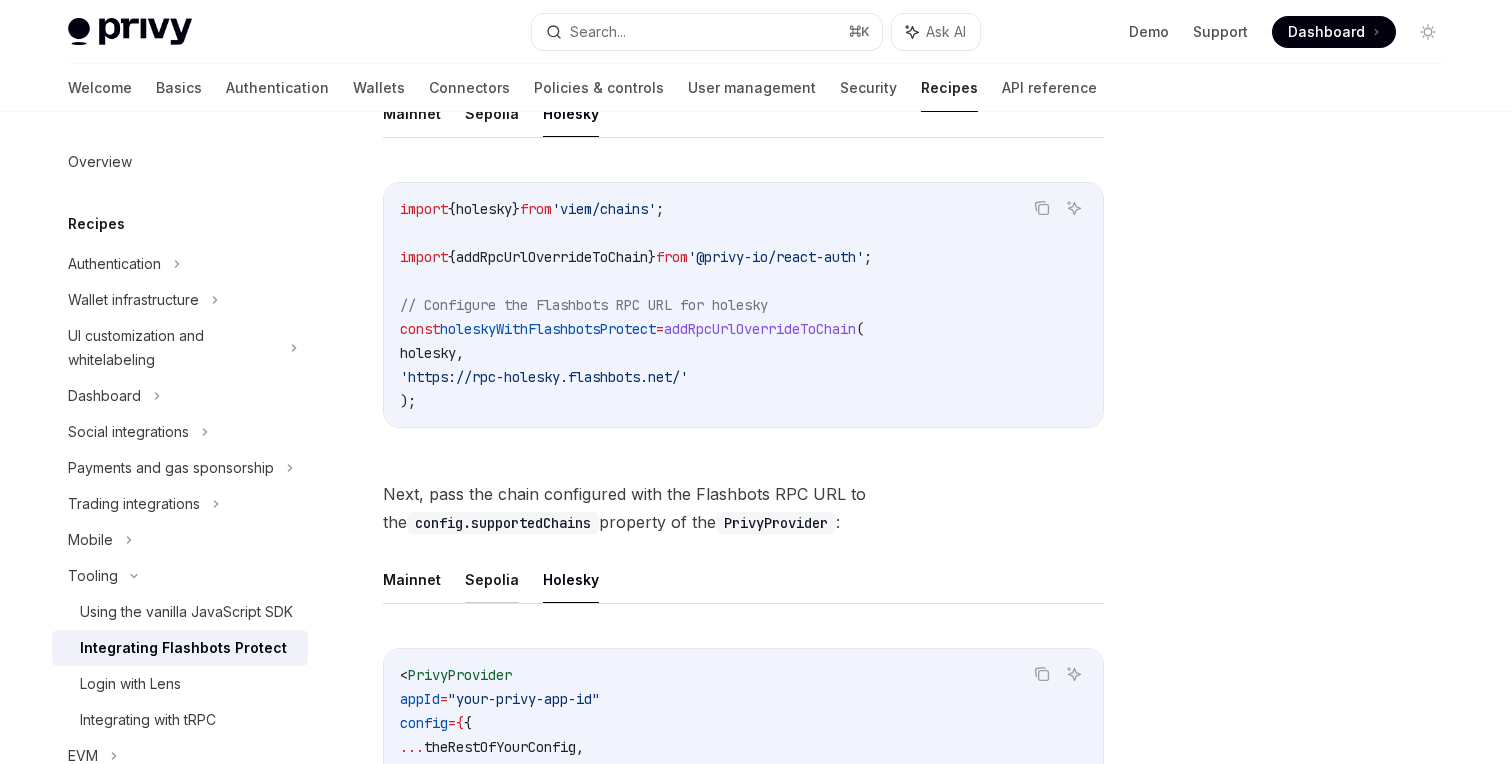 click on "Sepolia" at bounding box center [492, 579] 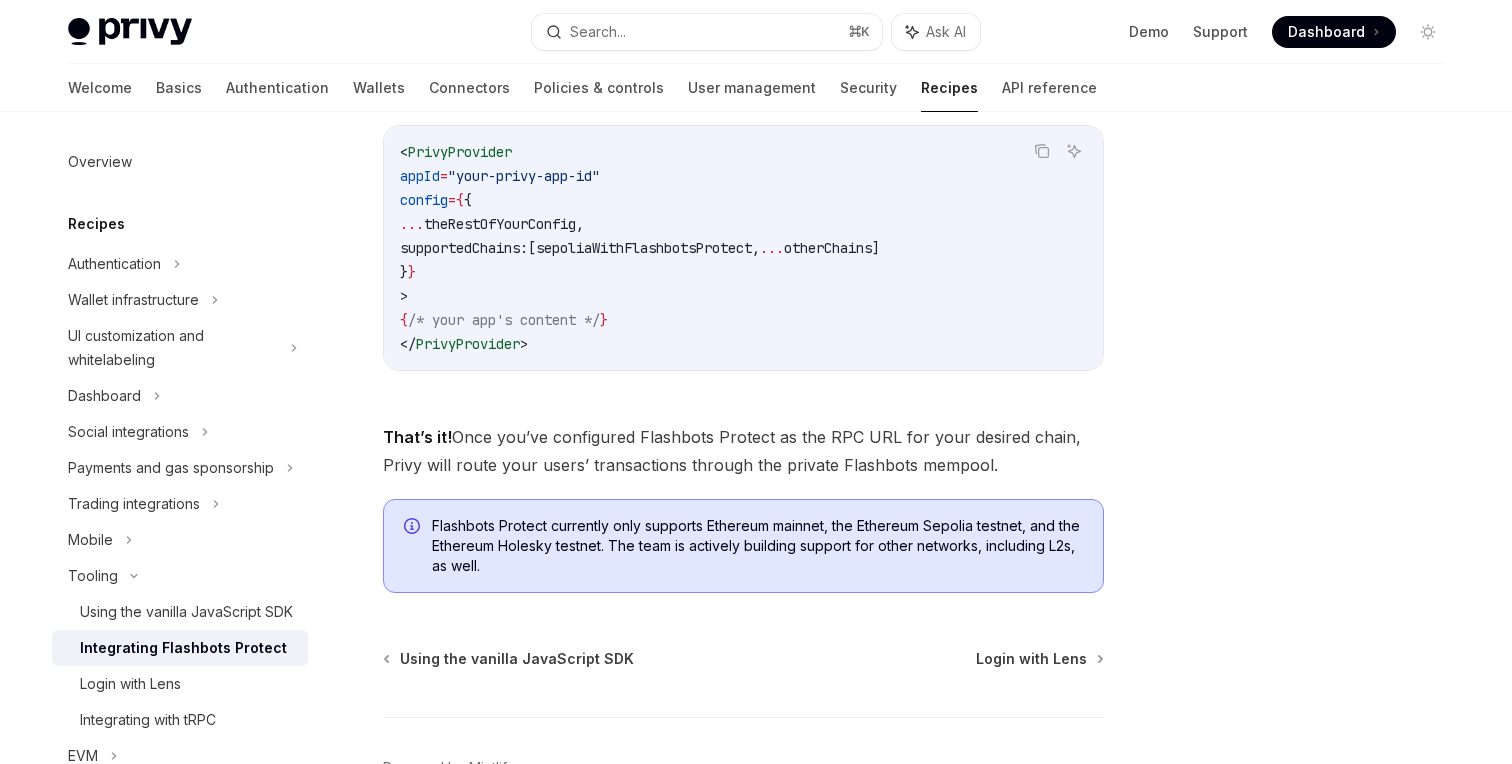 scroll, scrollTop: 948, scrollLeft: 0, axis: vertical 